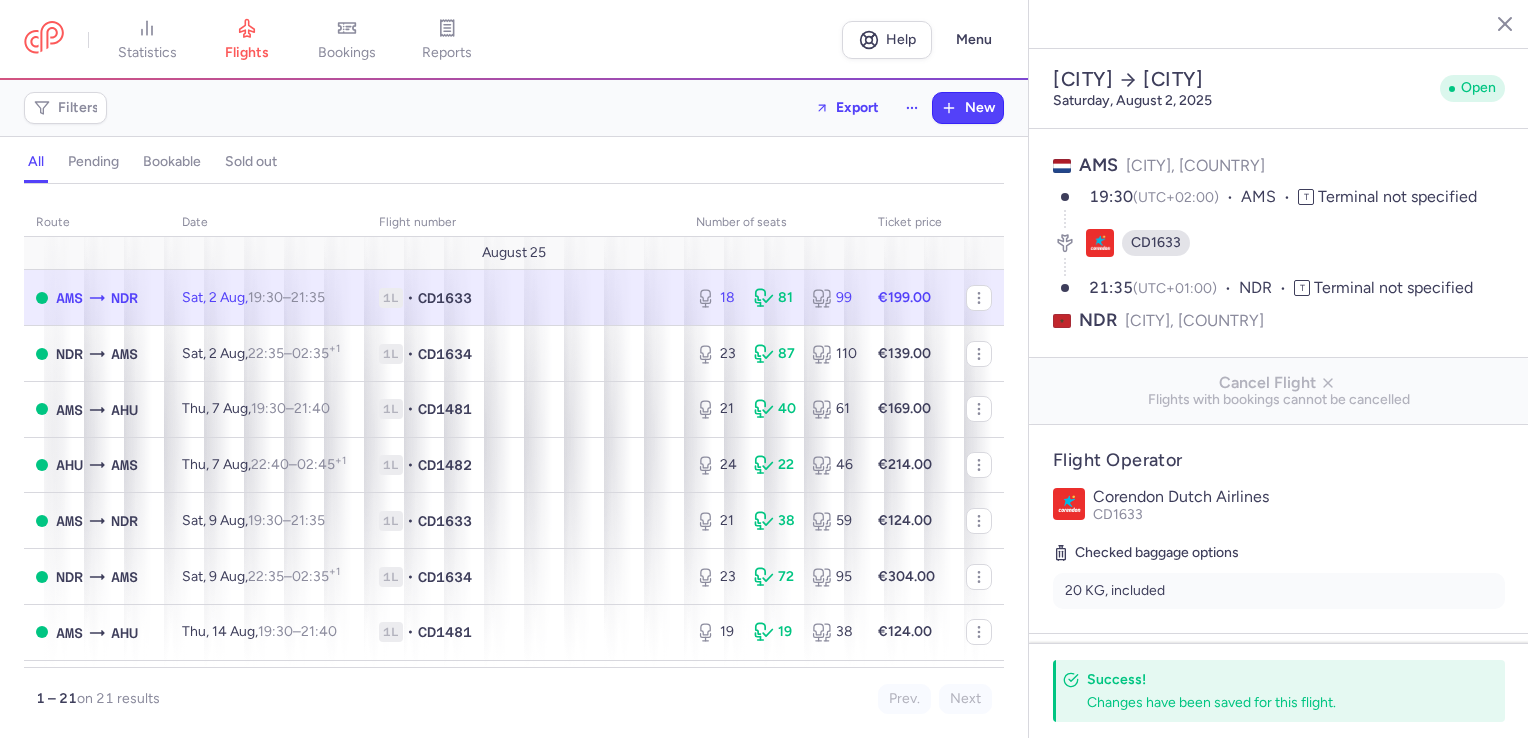 select on "hours" 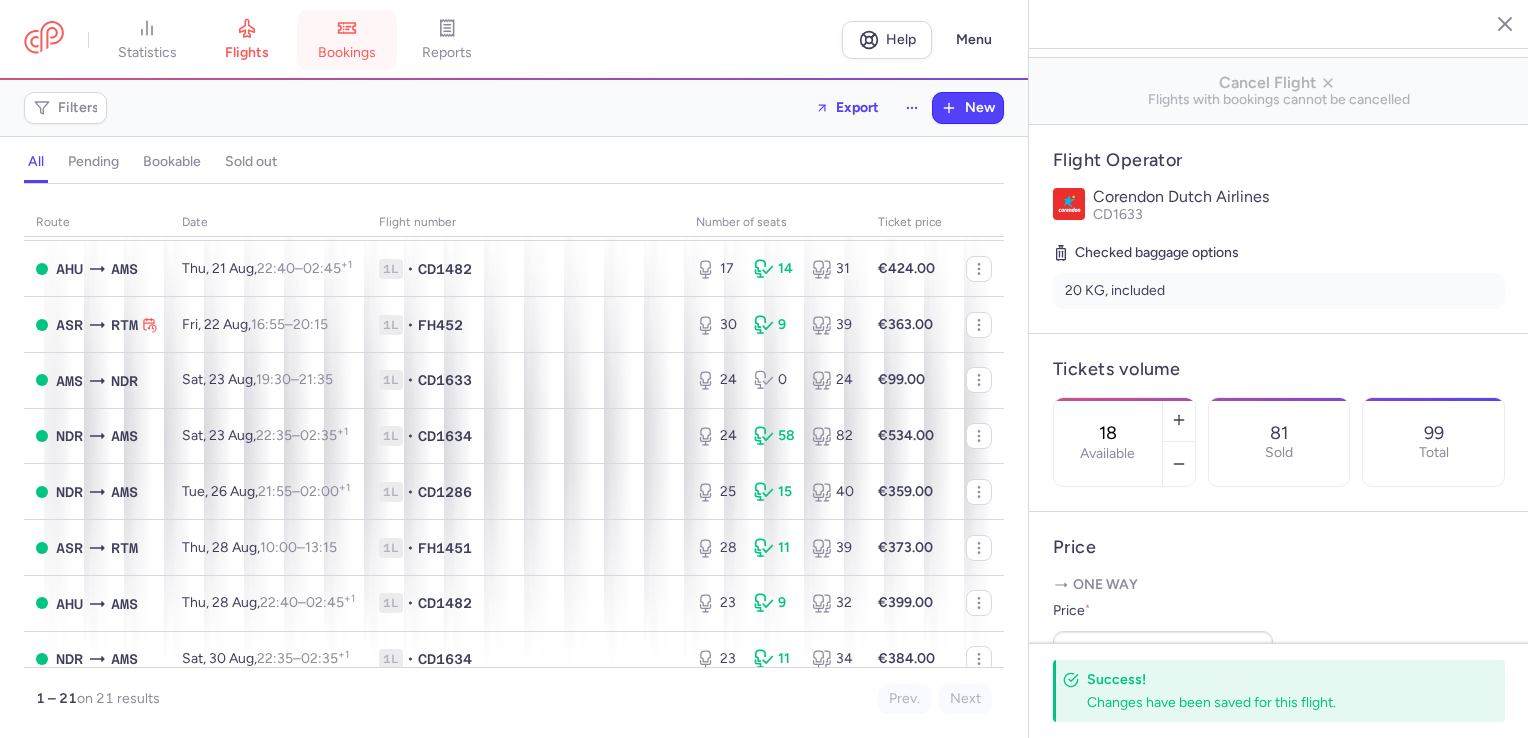 click on "bookings" at bounding box center (347, 40) 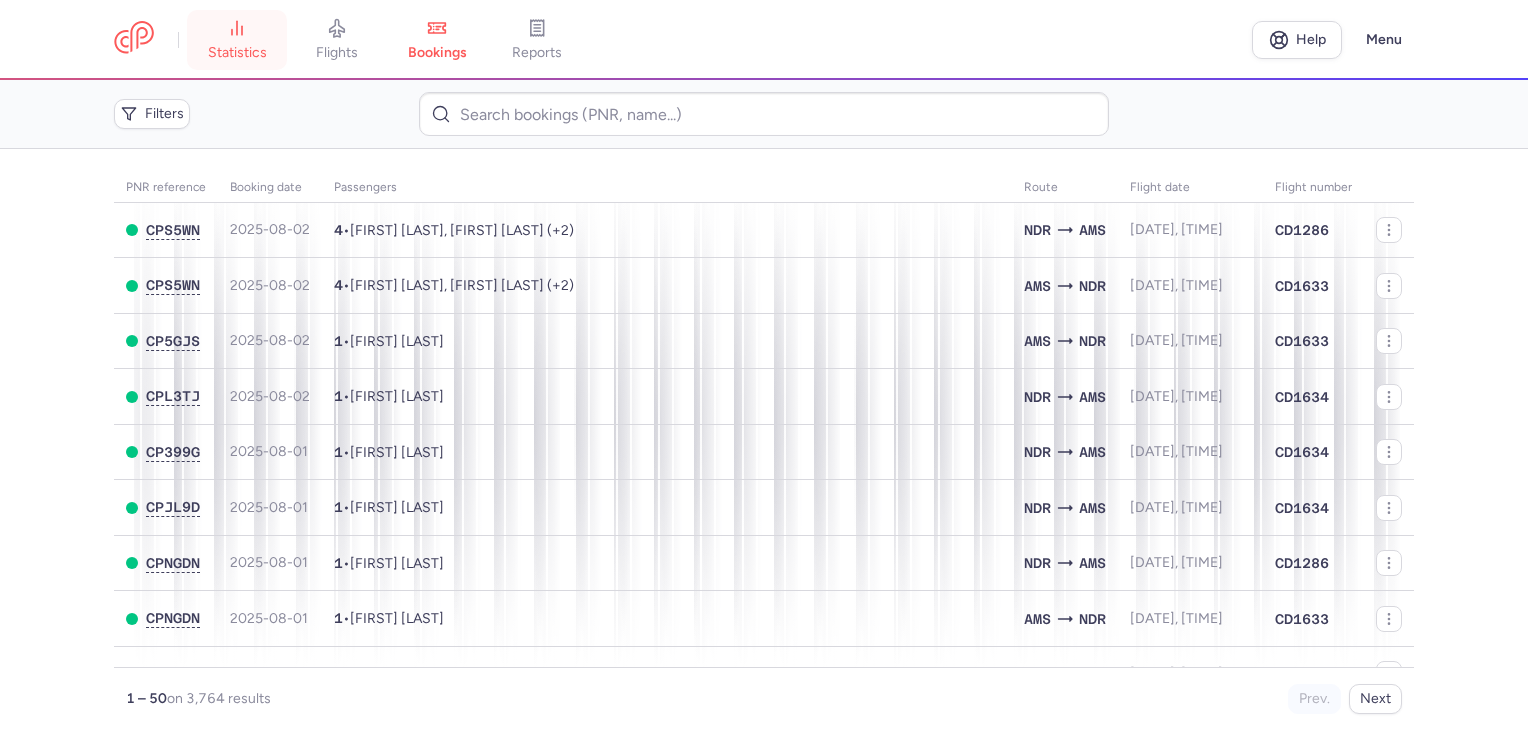 click on "statistics" at bounding box center (237, 53) 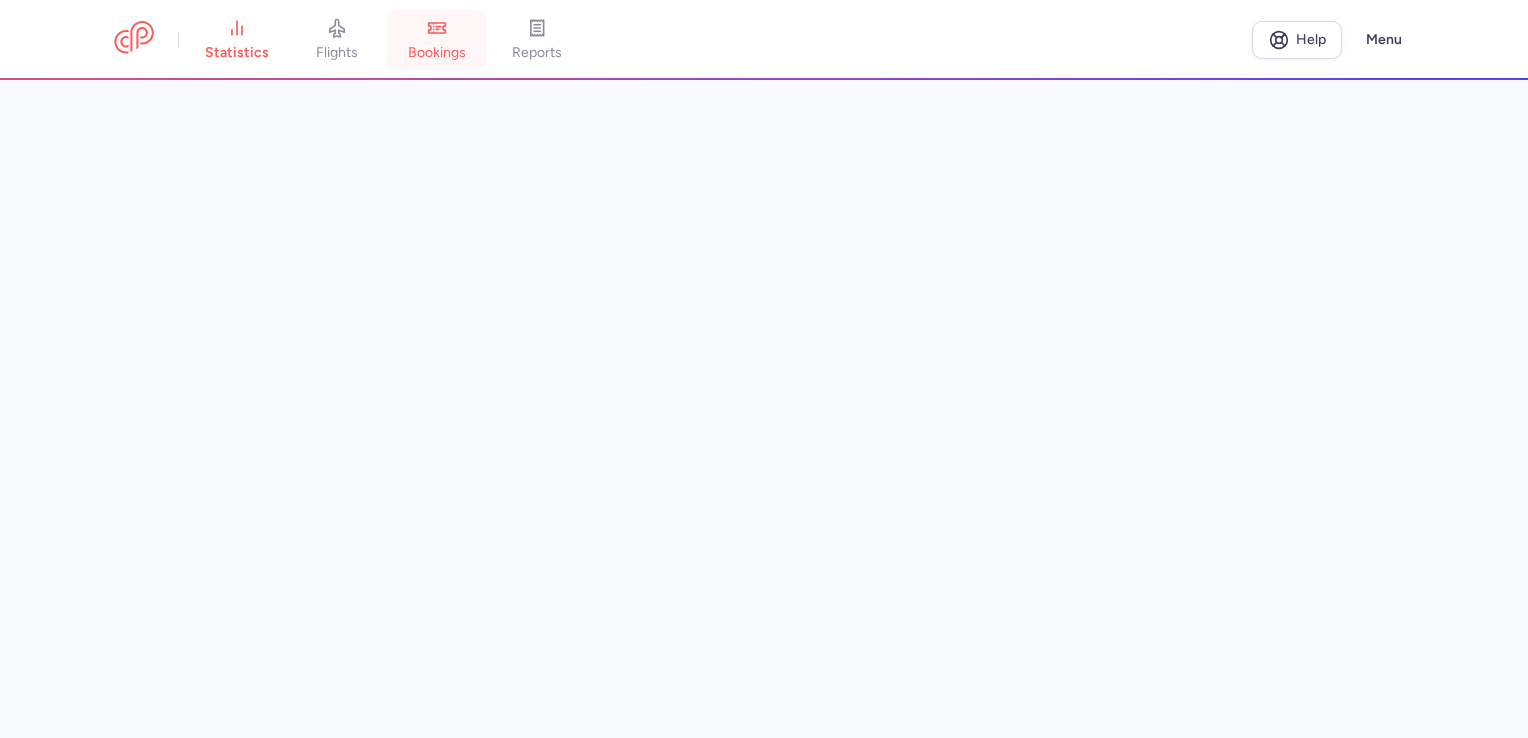 click on "bookings" at bounding box center [437, 53] 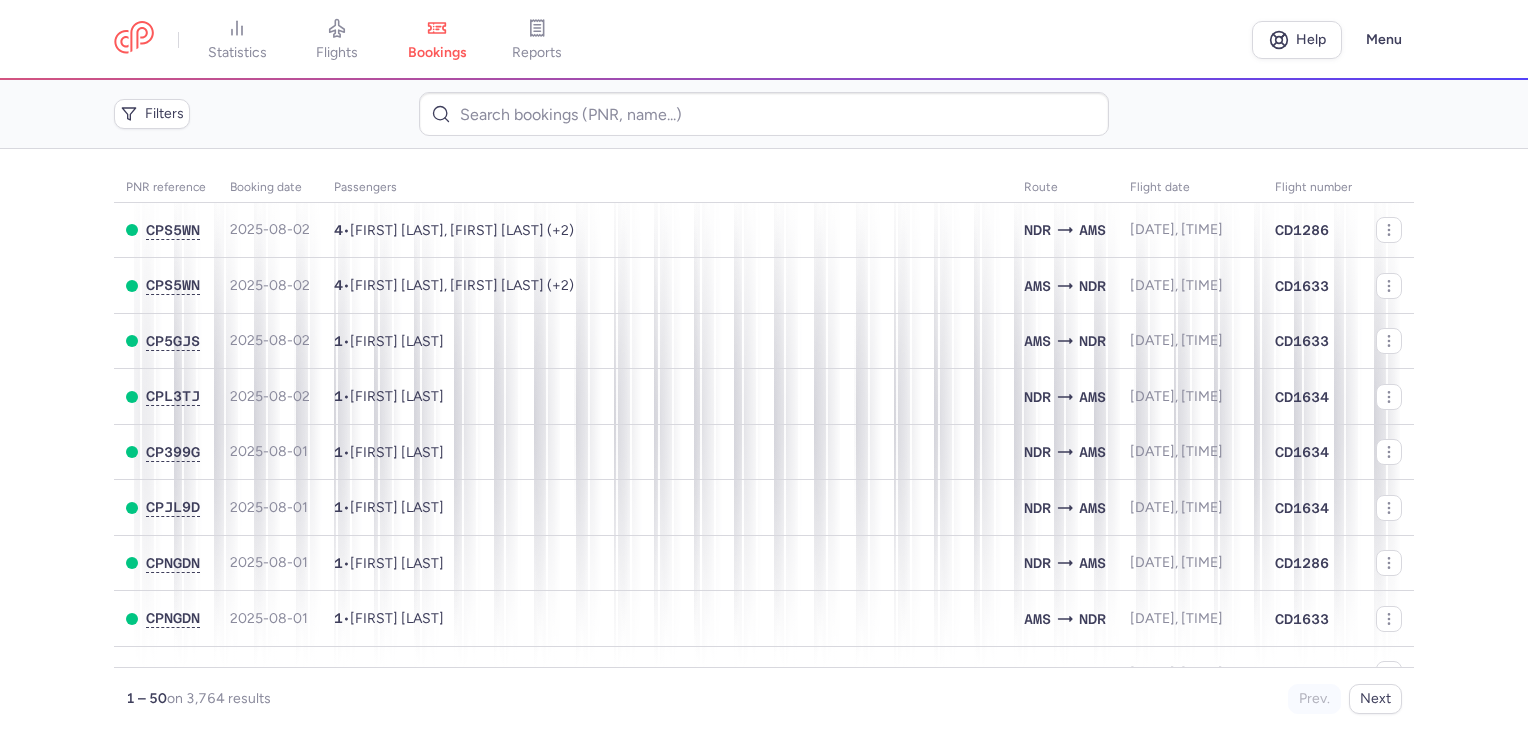 click on "flights" at bounding box center (337, 40) 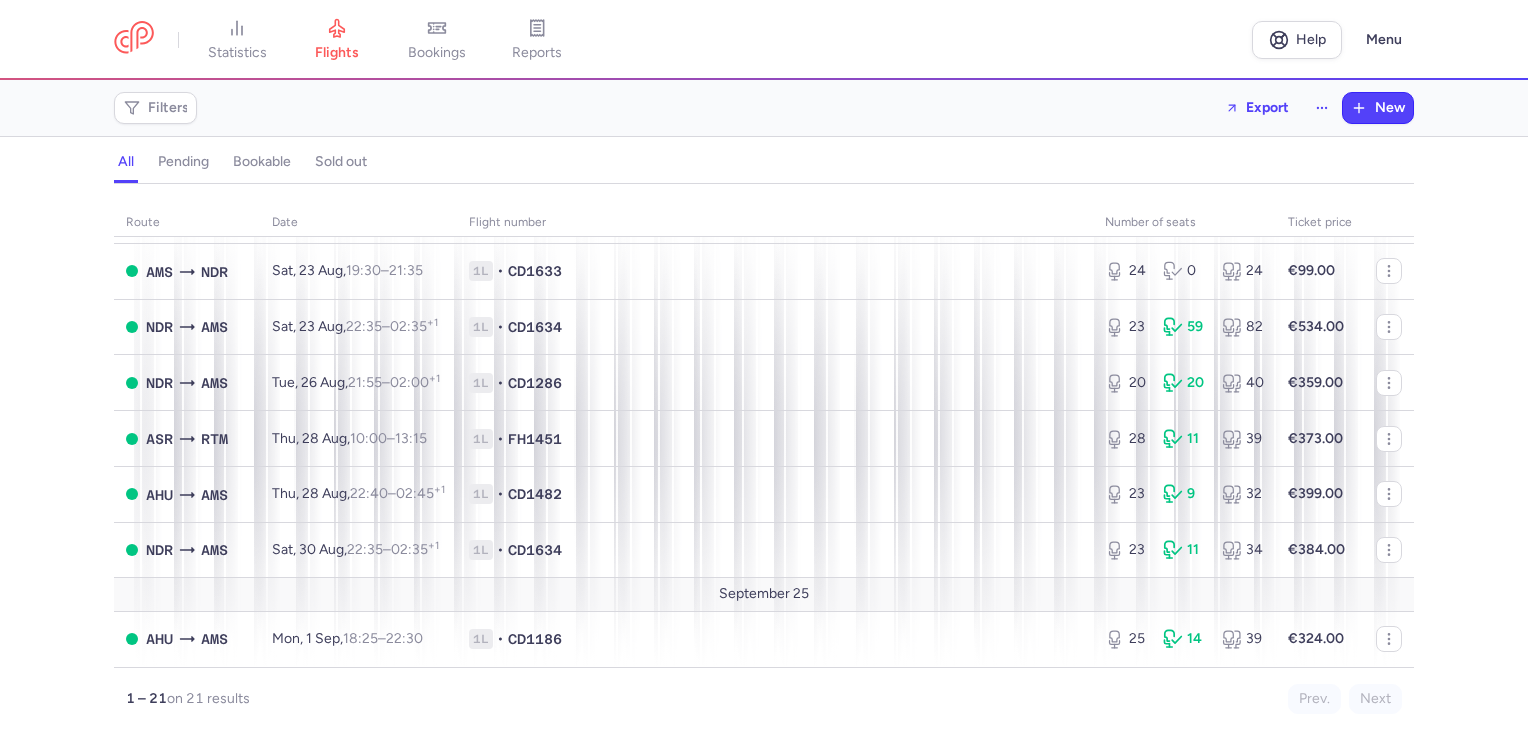 scroll, scrollTop: 0, scrollLeft: 0, axis: both 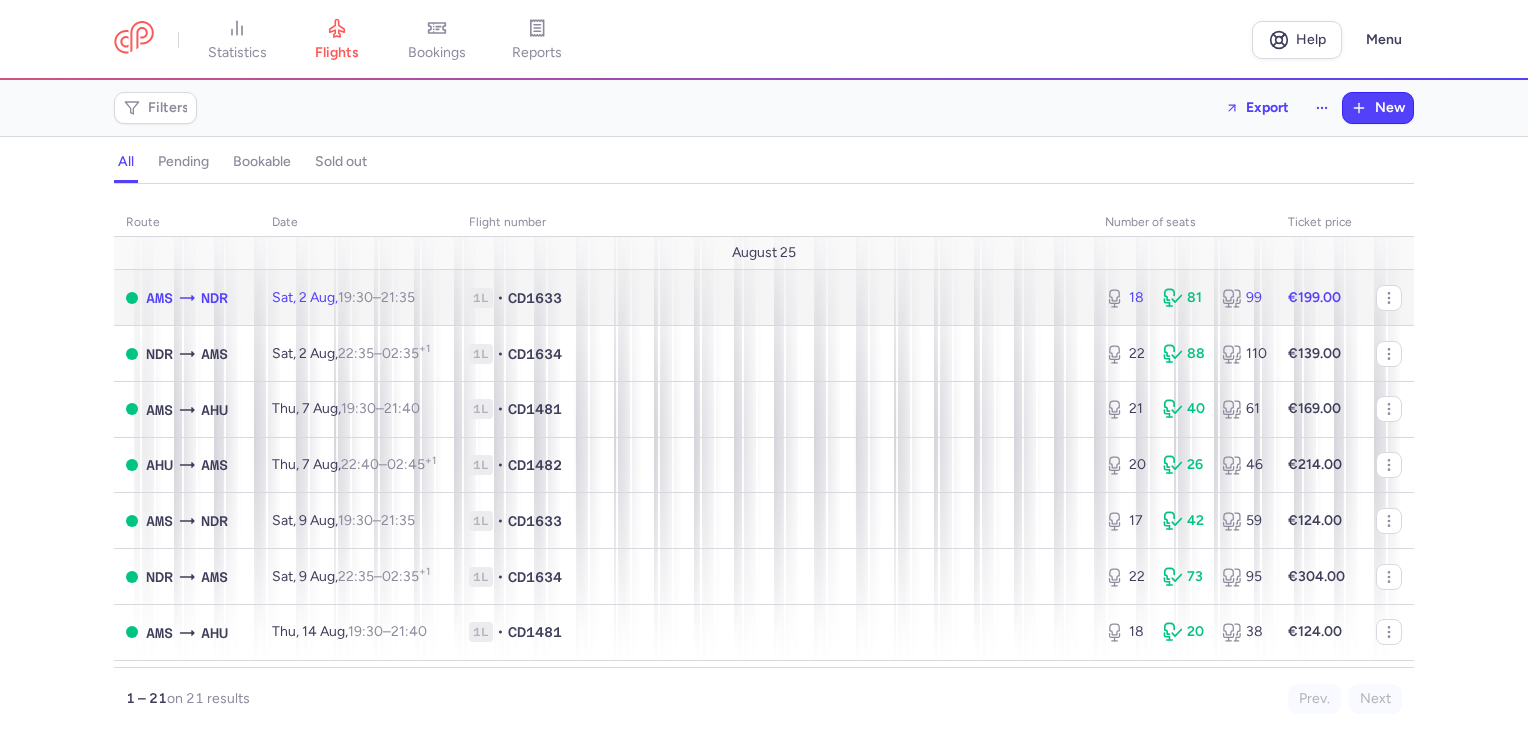 click on "1L • CD1633" 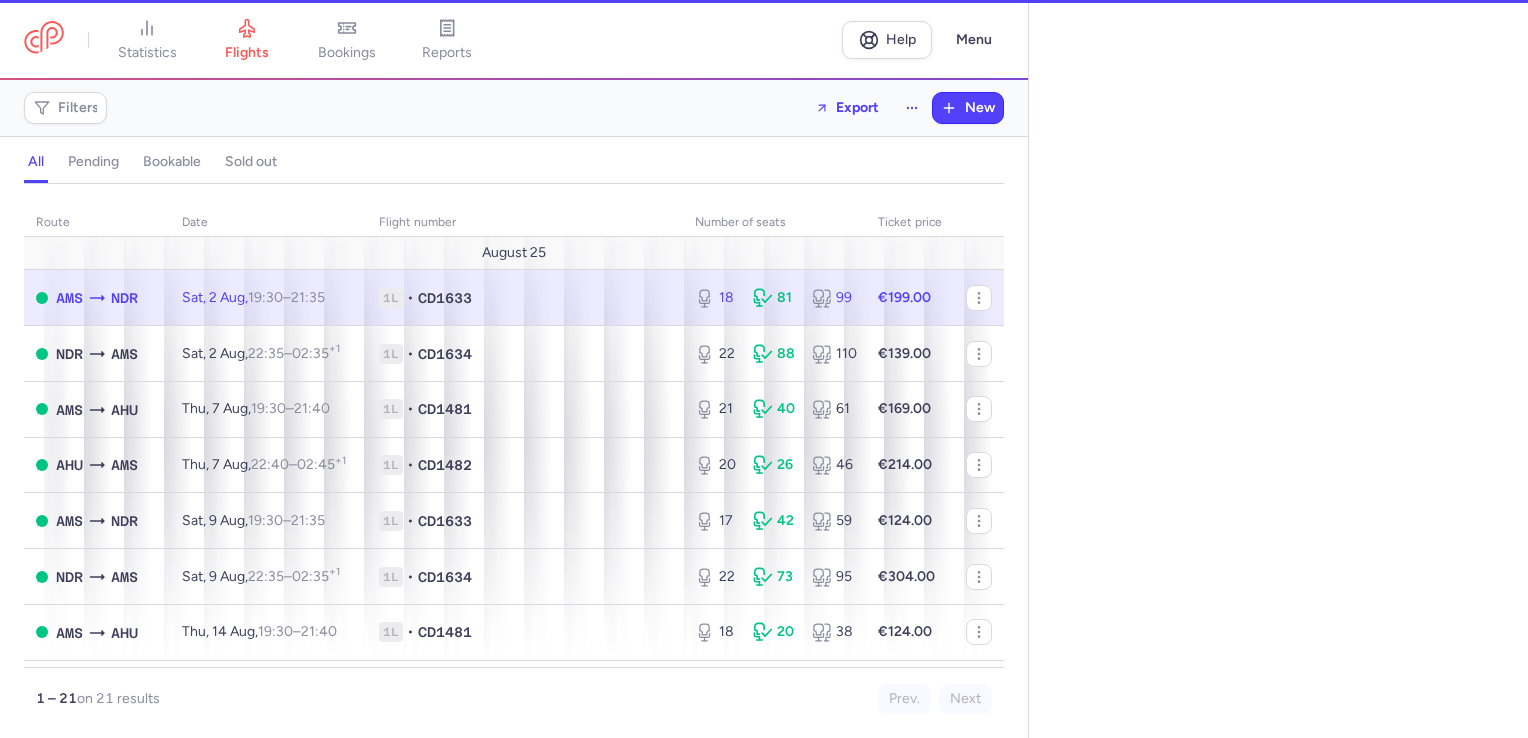 select on "hours" 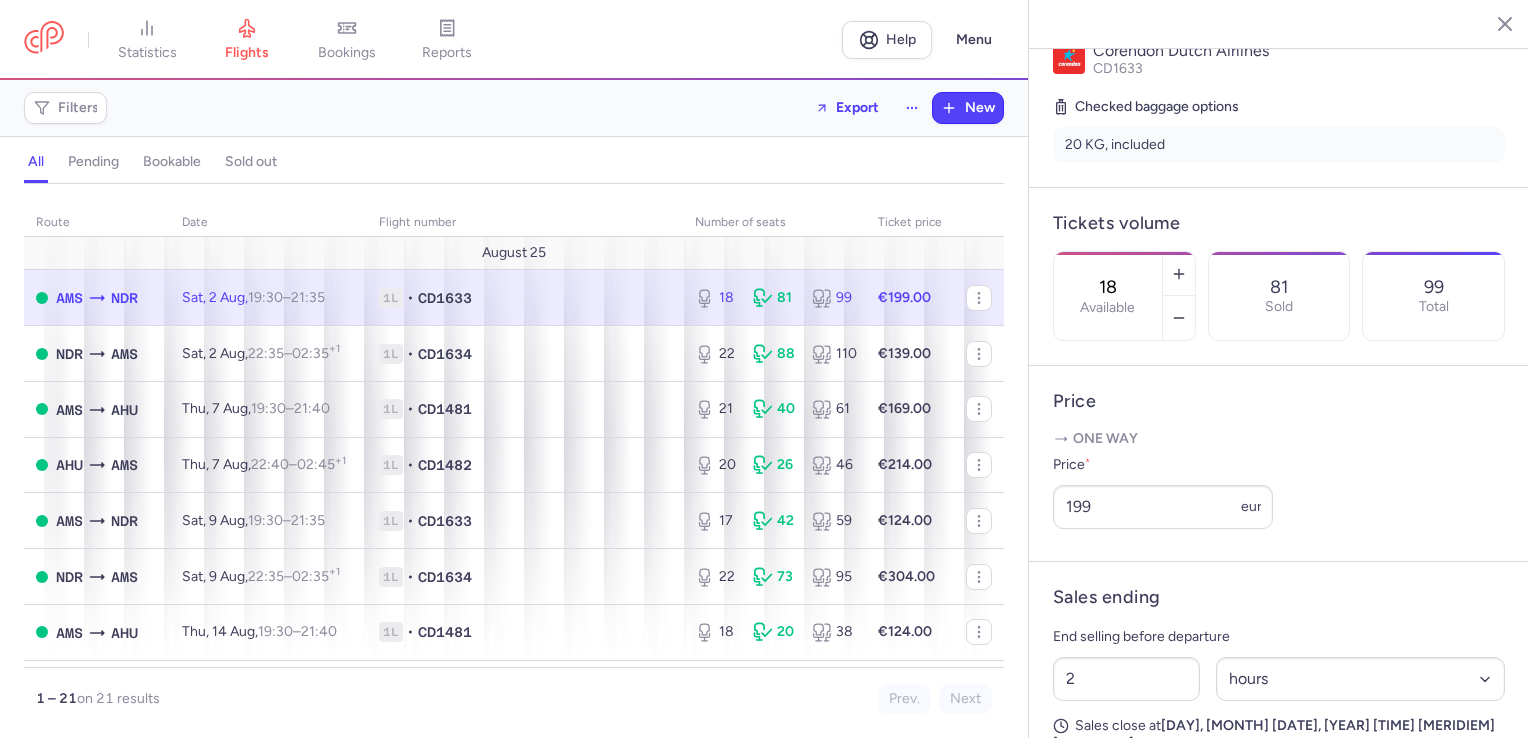scroll, scrollTop: 600, scrollLeft: 0, axis: vertical 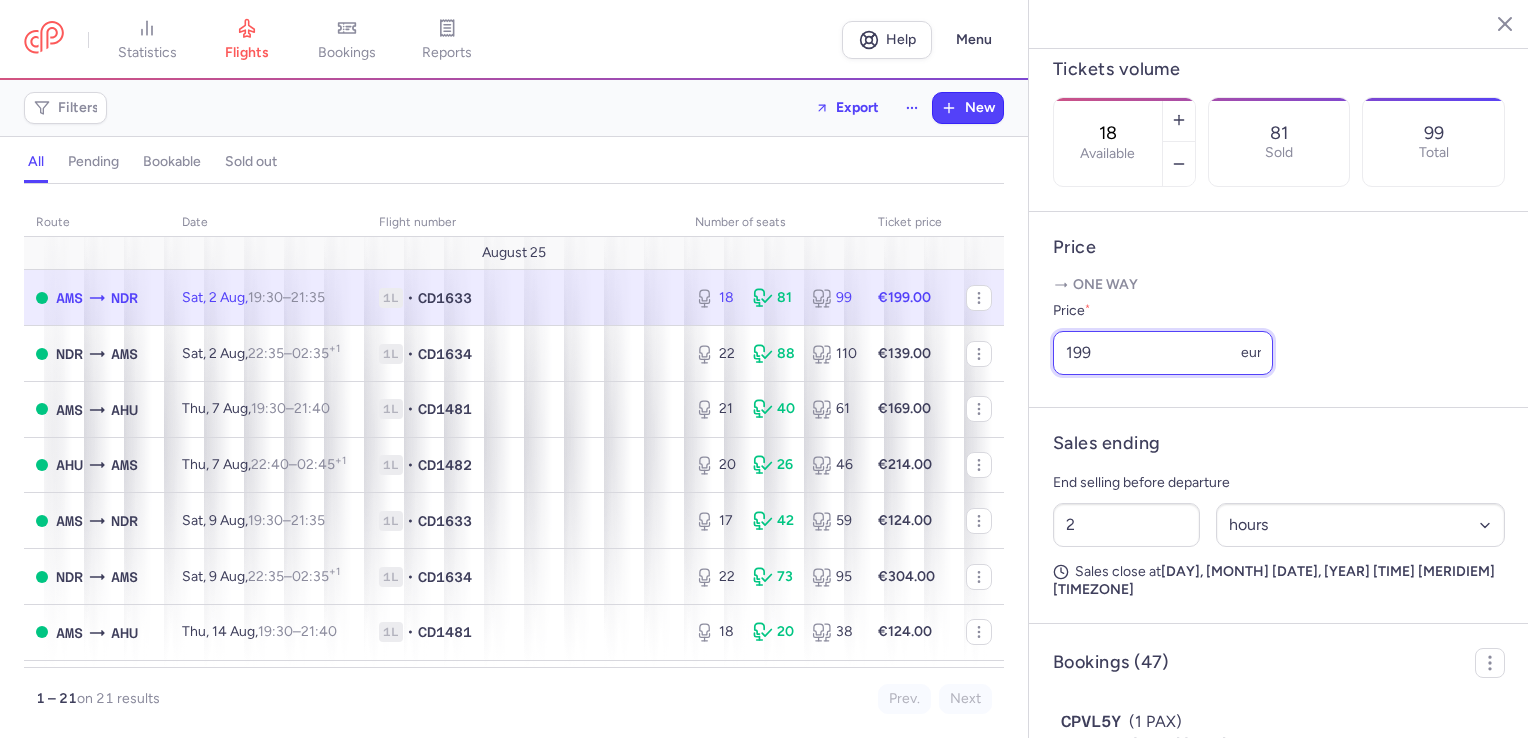 drag, startPoint x: 1109, startPoint y: 415, endPoint x: 1036, endPoint y: 409, distance: 73.24616 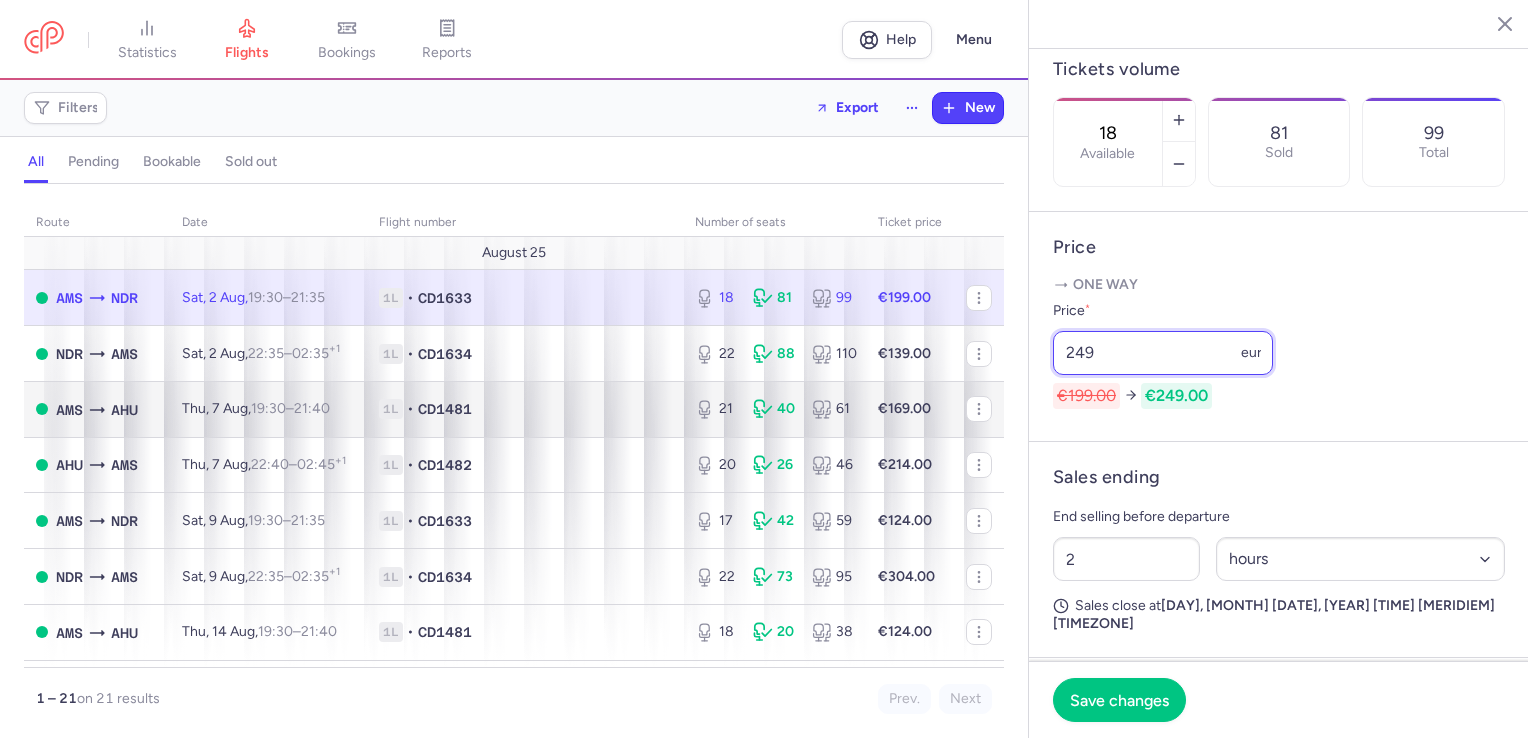 drag, startPoint x: 1100, startPoint y: 406, endPoint x: 975, endPoint y: 397, distance: 125.32358 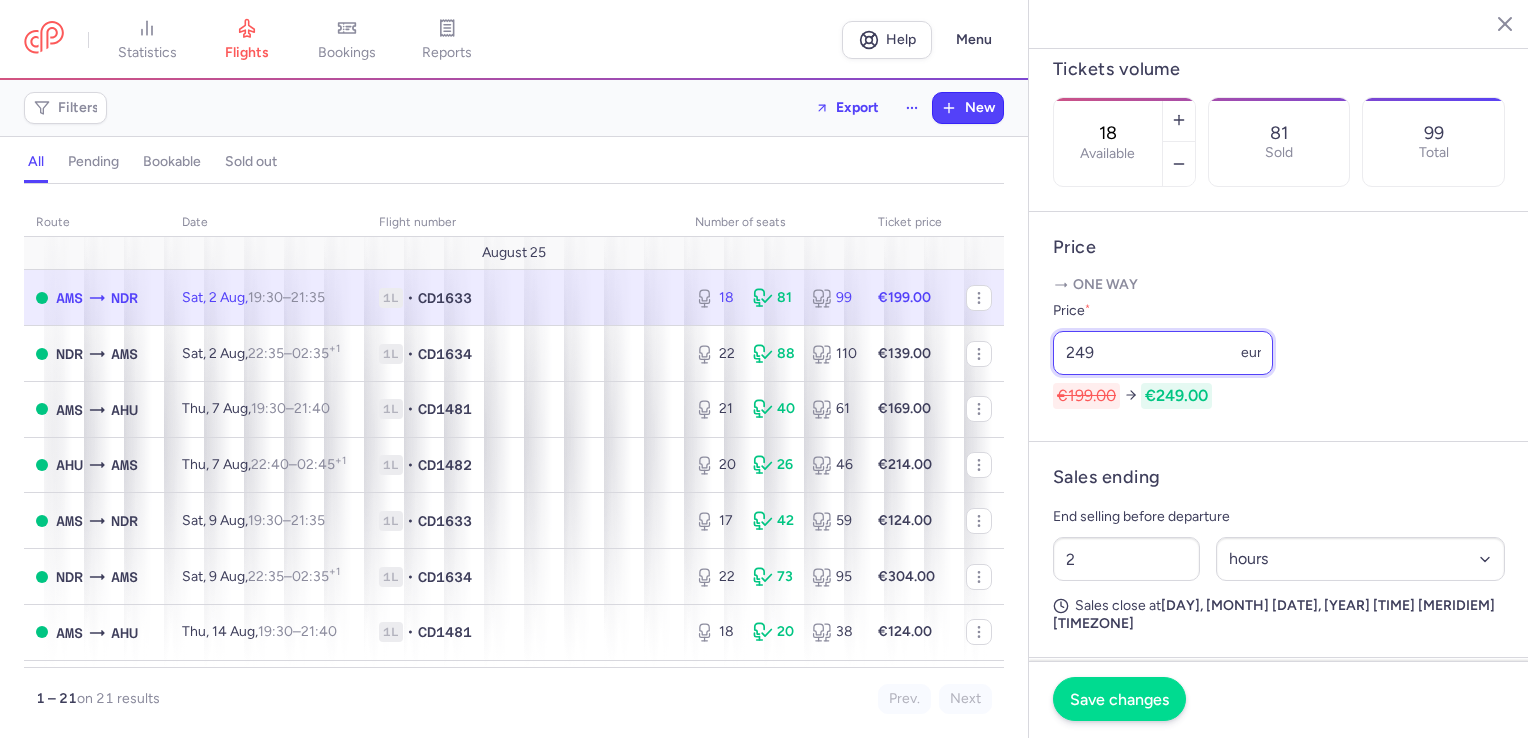 type on "249" 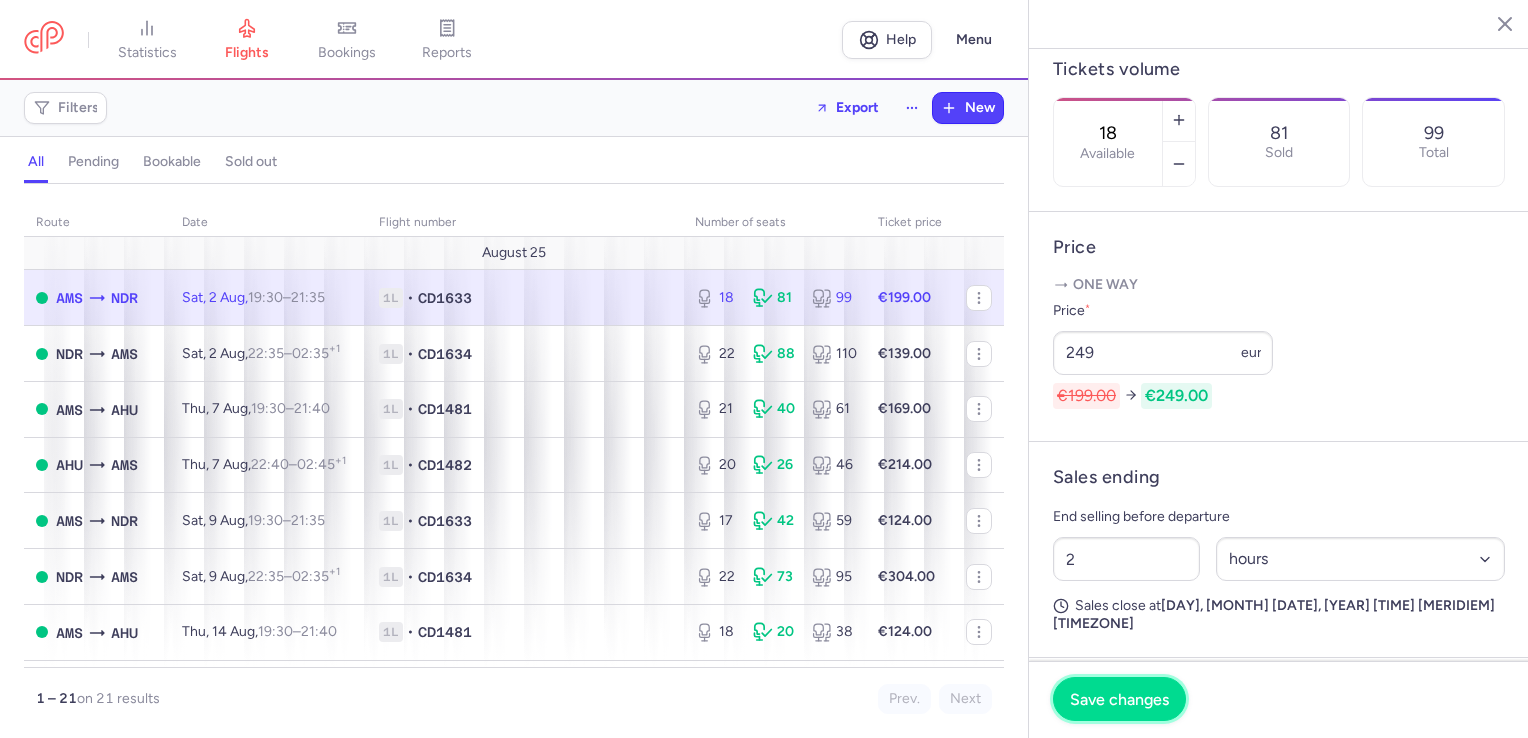 click on "Save changes" at bounding box center [1119, 699] 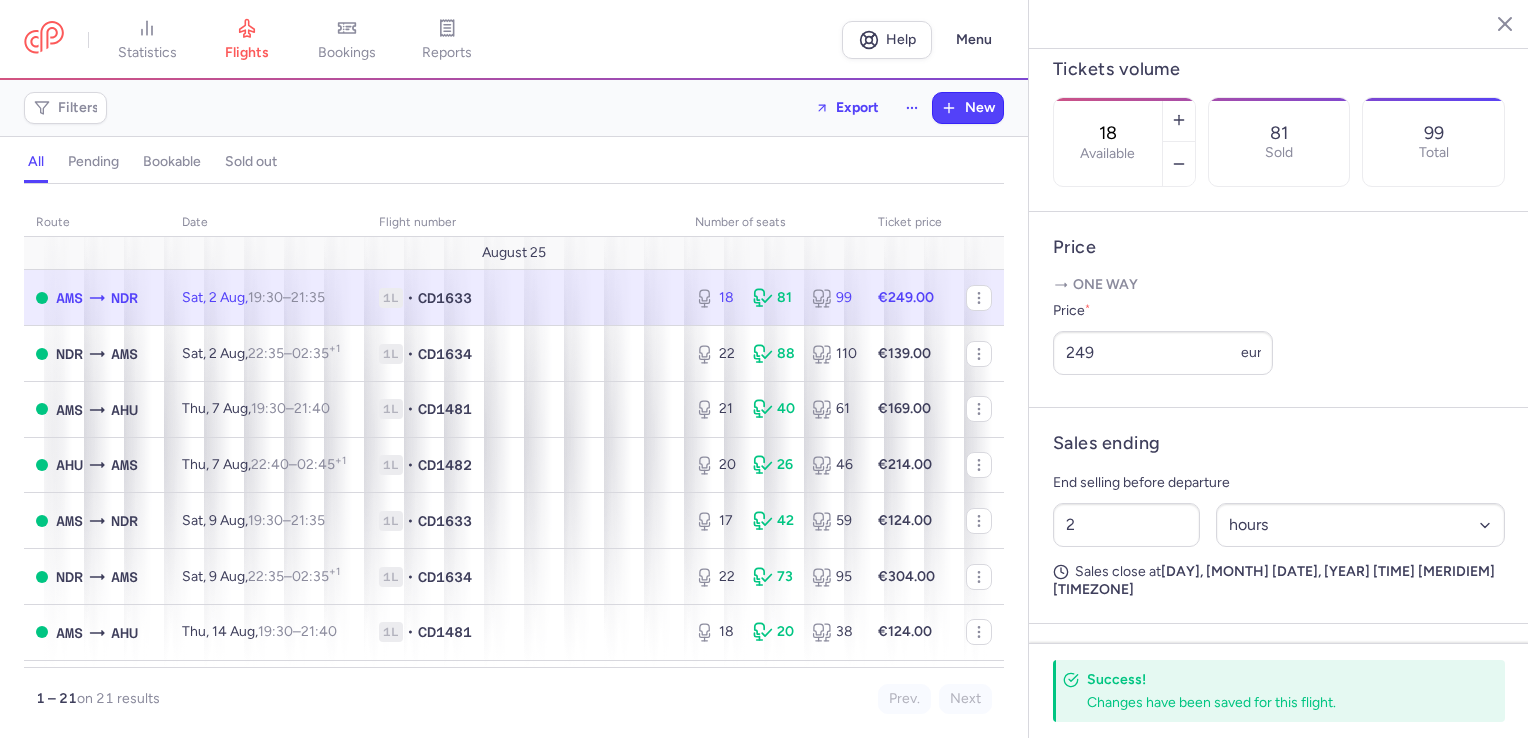click 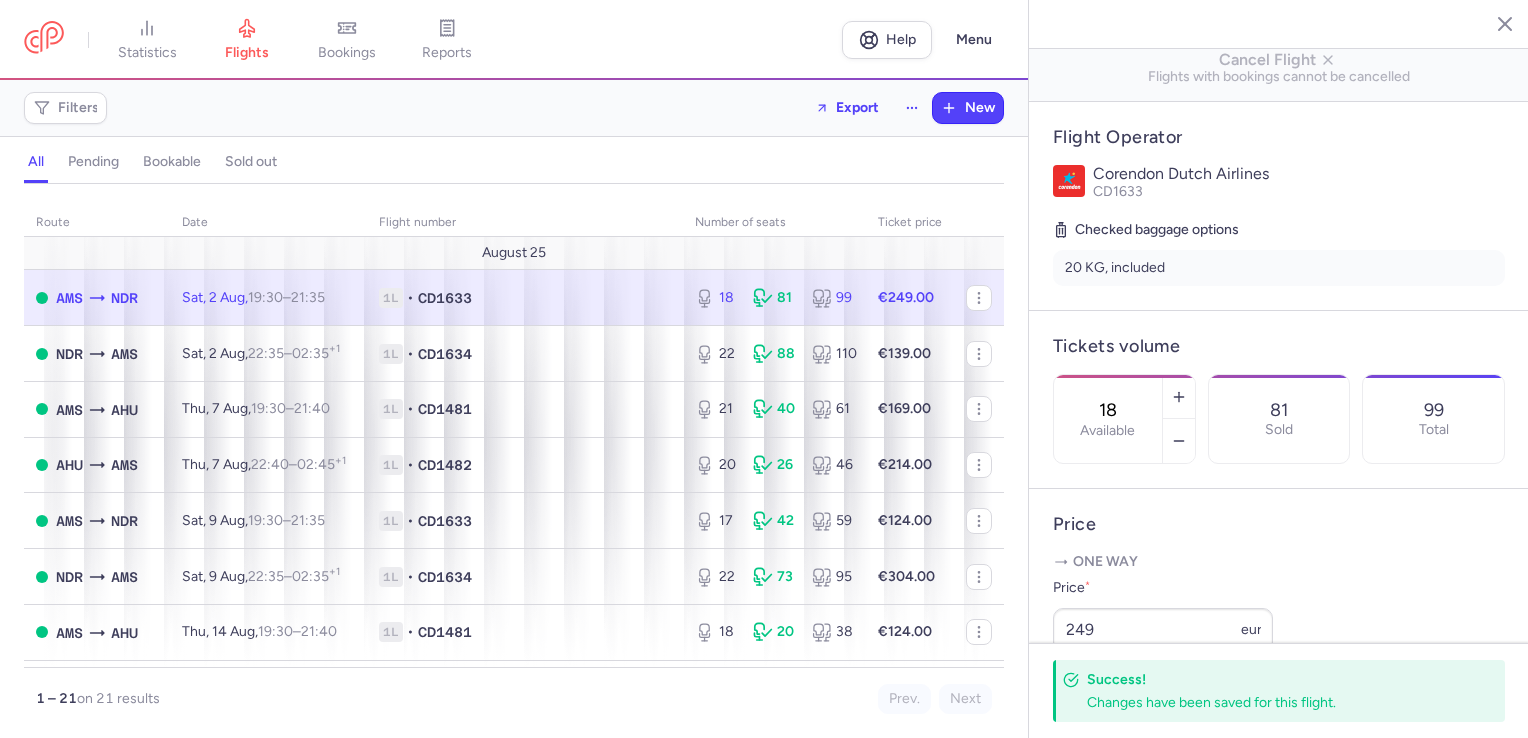 scroll, scrollTop: 300, scrollLeft: 0, axis: vertical 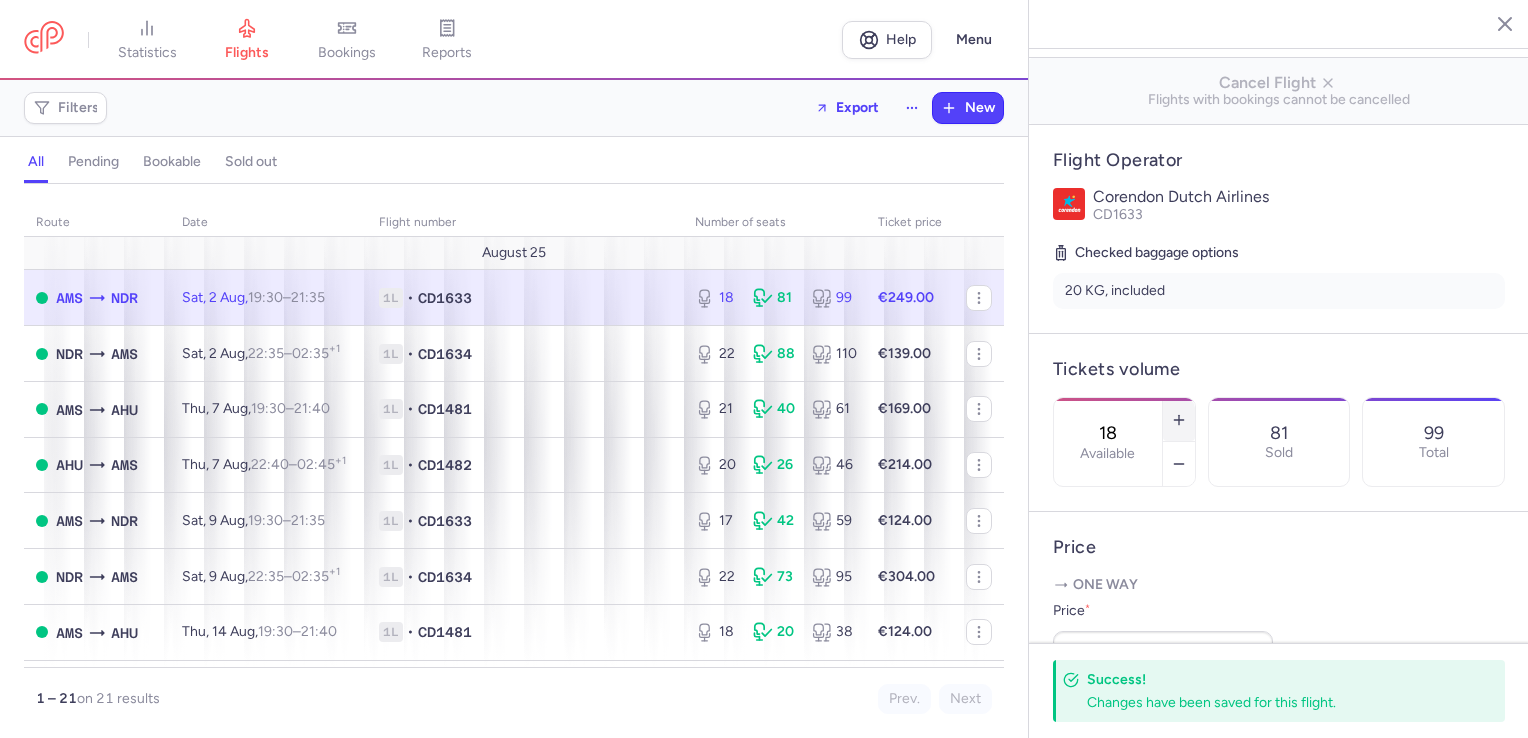click at bounding box center (1179, 420) 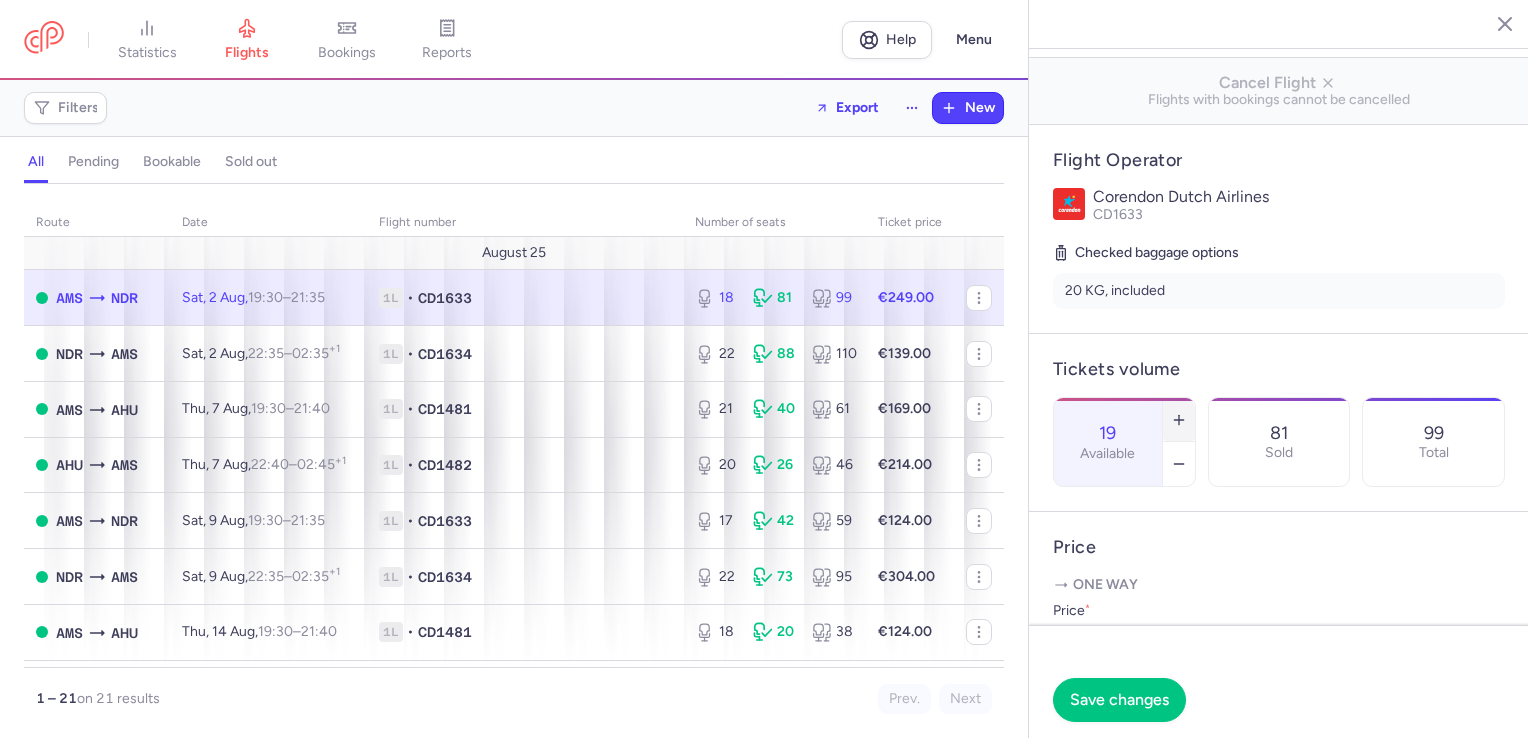 click at bounding box center [1179, 420] 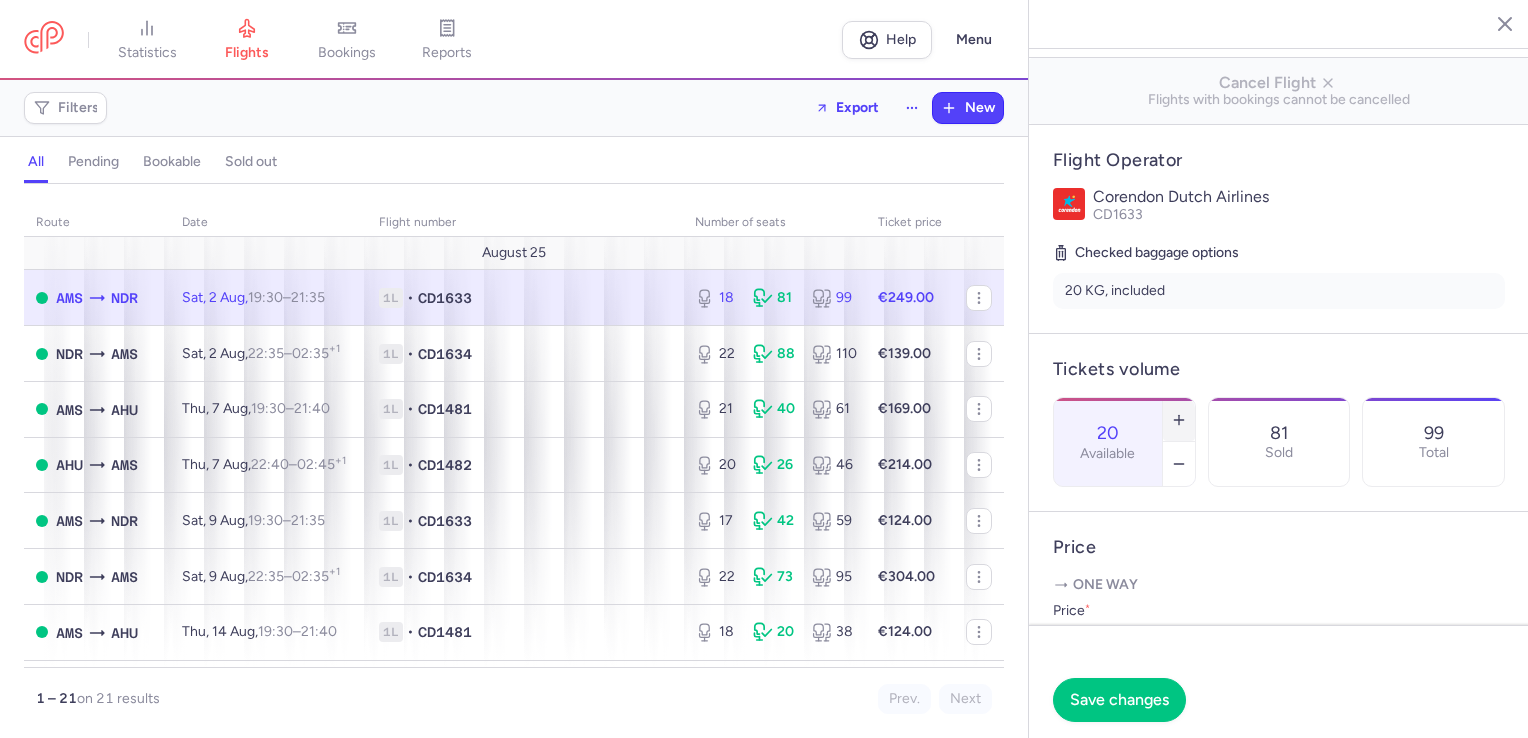 click at bounding box center (1179, 420) 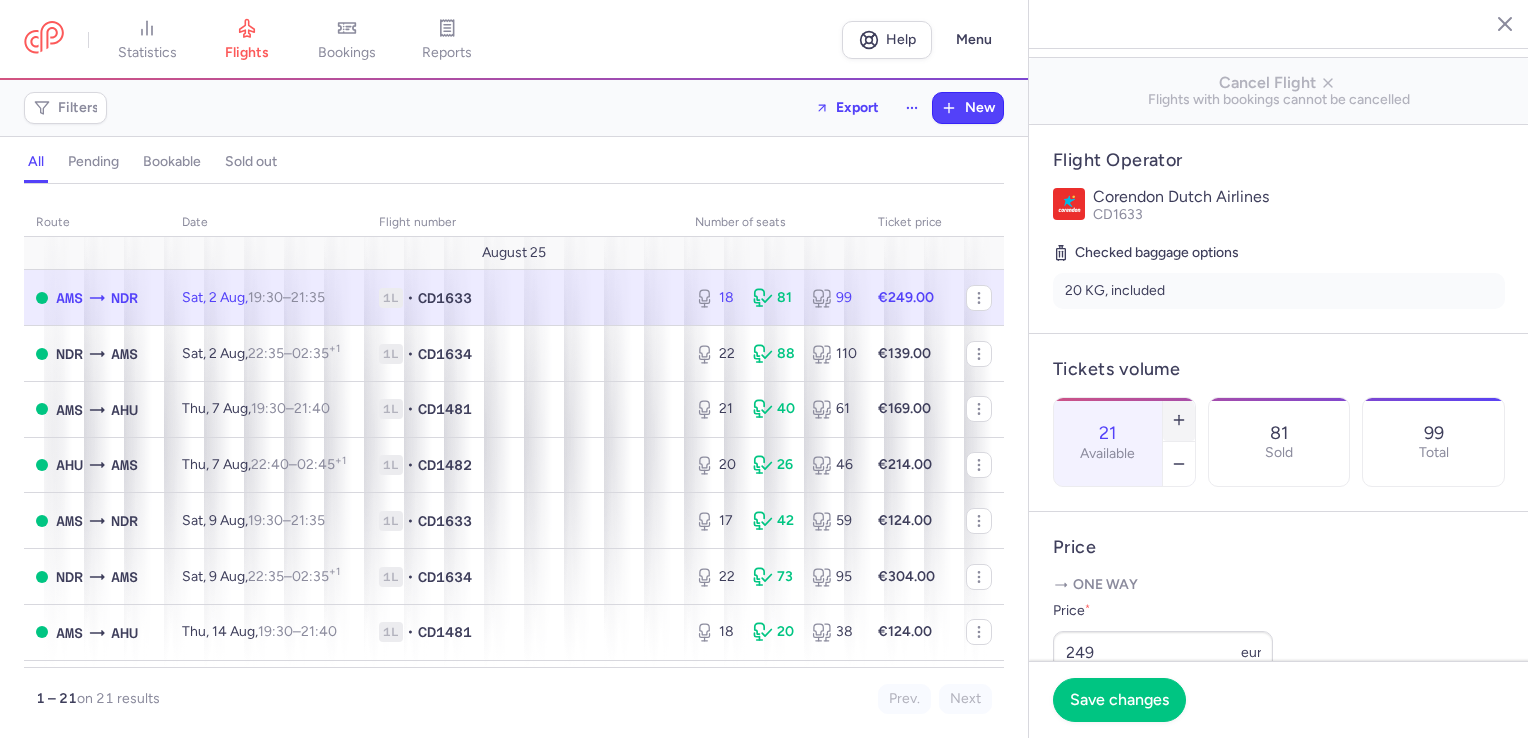 click at bounding box center (1179, 420) 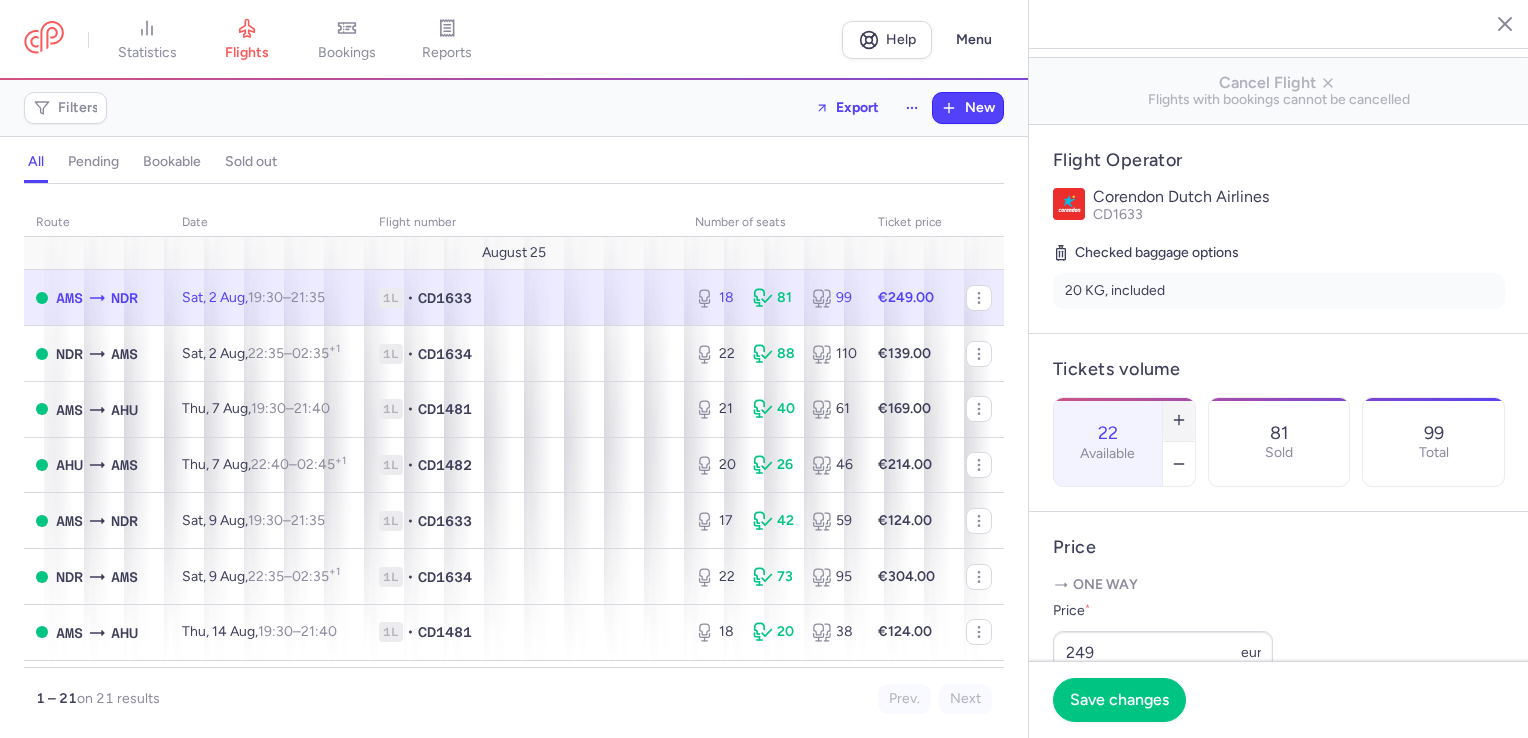 click at bounding box center (1179, 420) 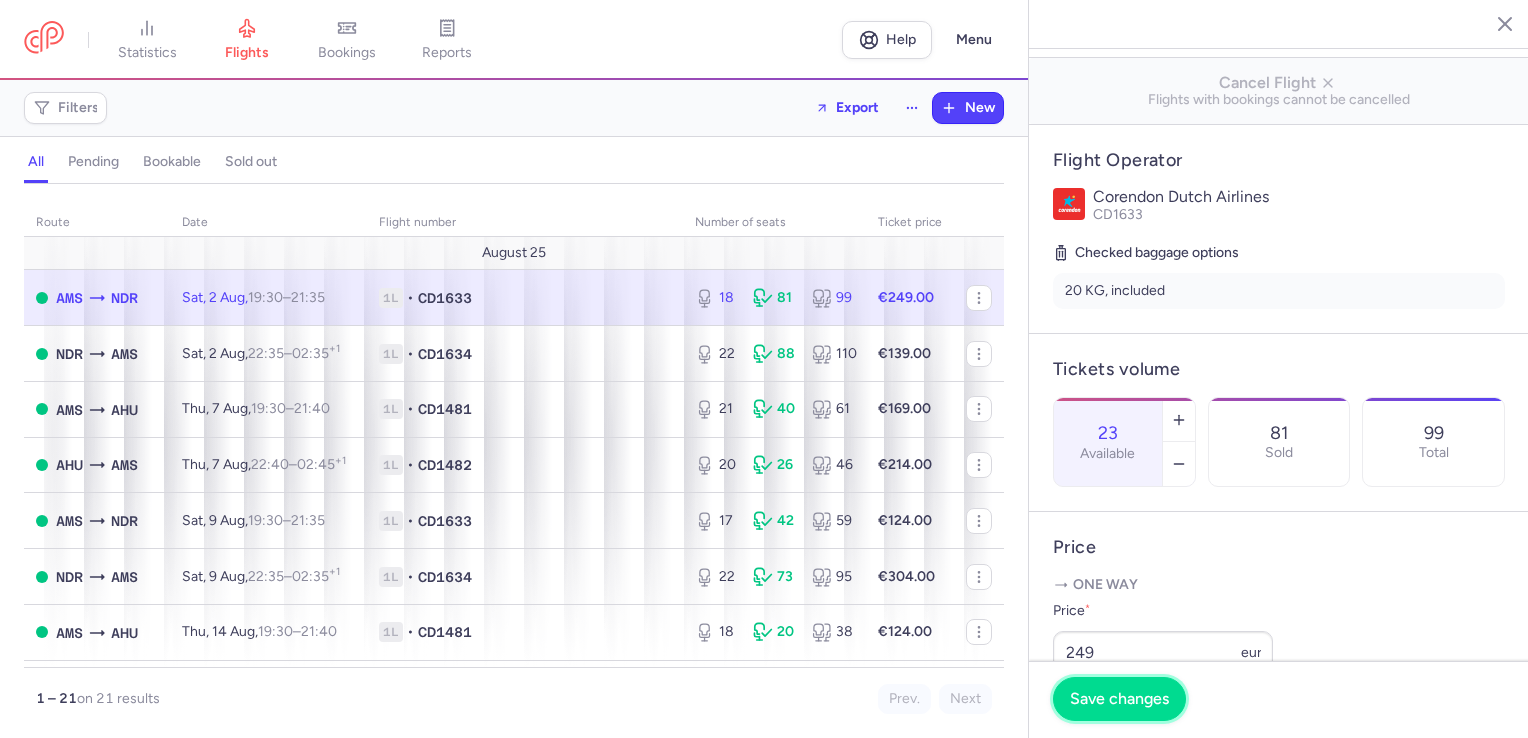 click on "Save changes" at bounding box center (1119, 699) 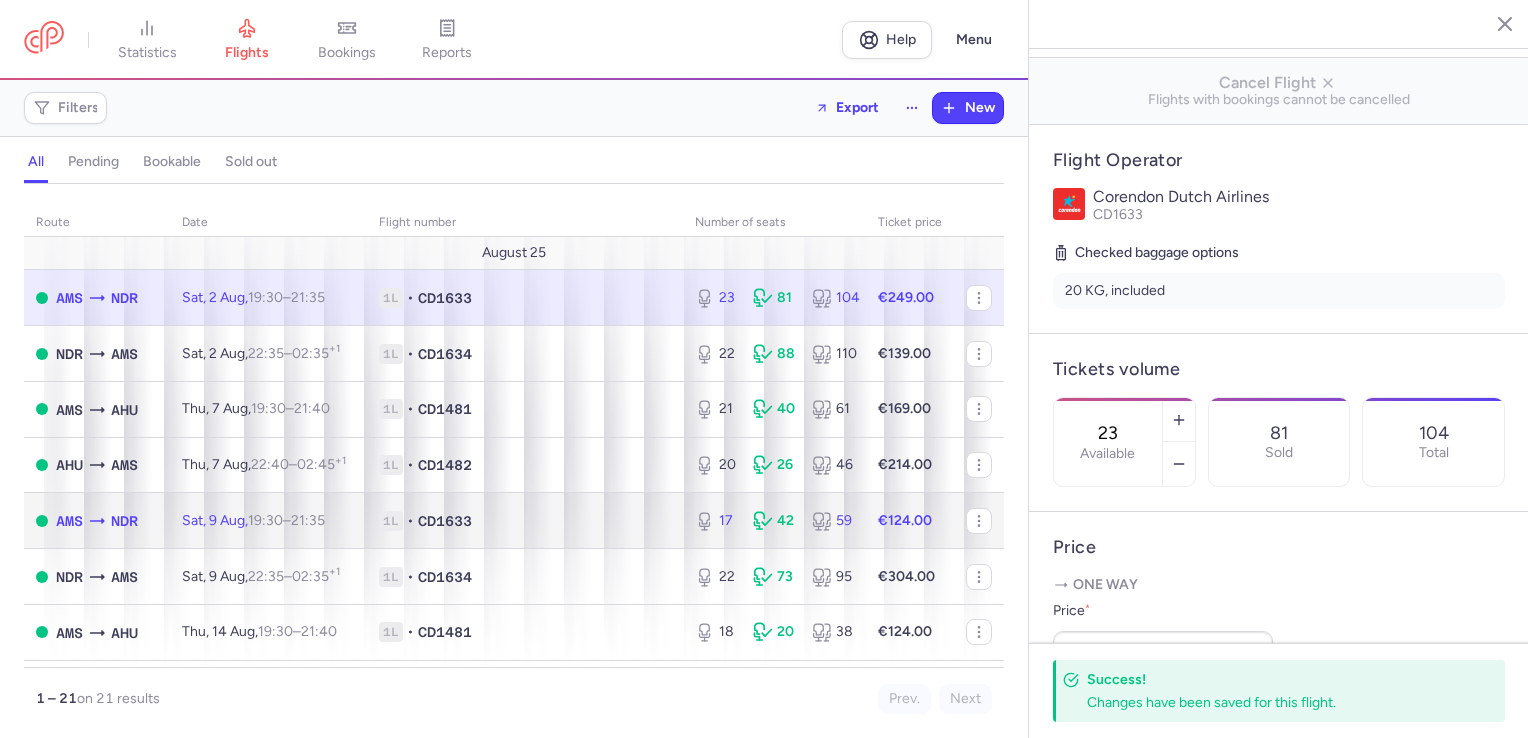 click on "[NUMBER] [NUMBER] [NUMBER]" 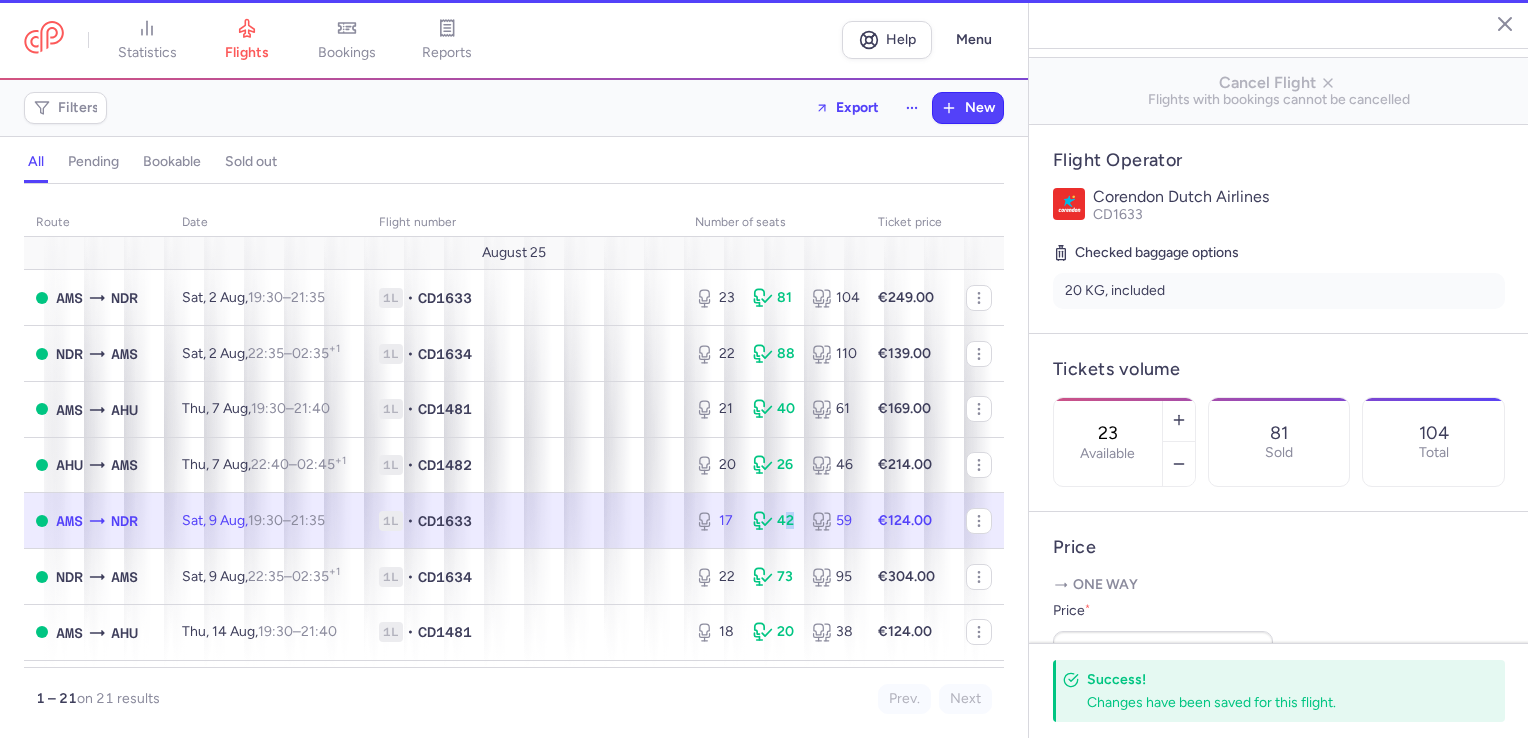 type on "17" 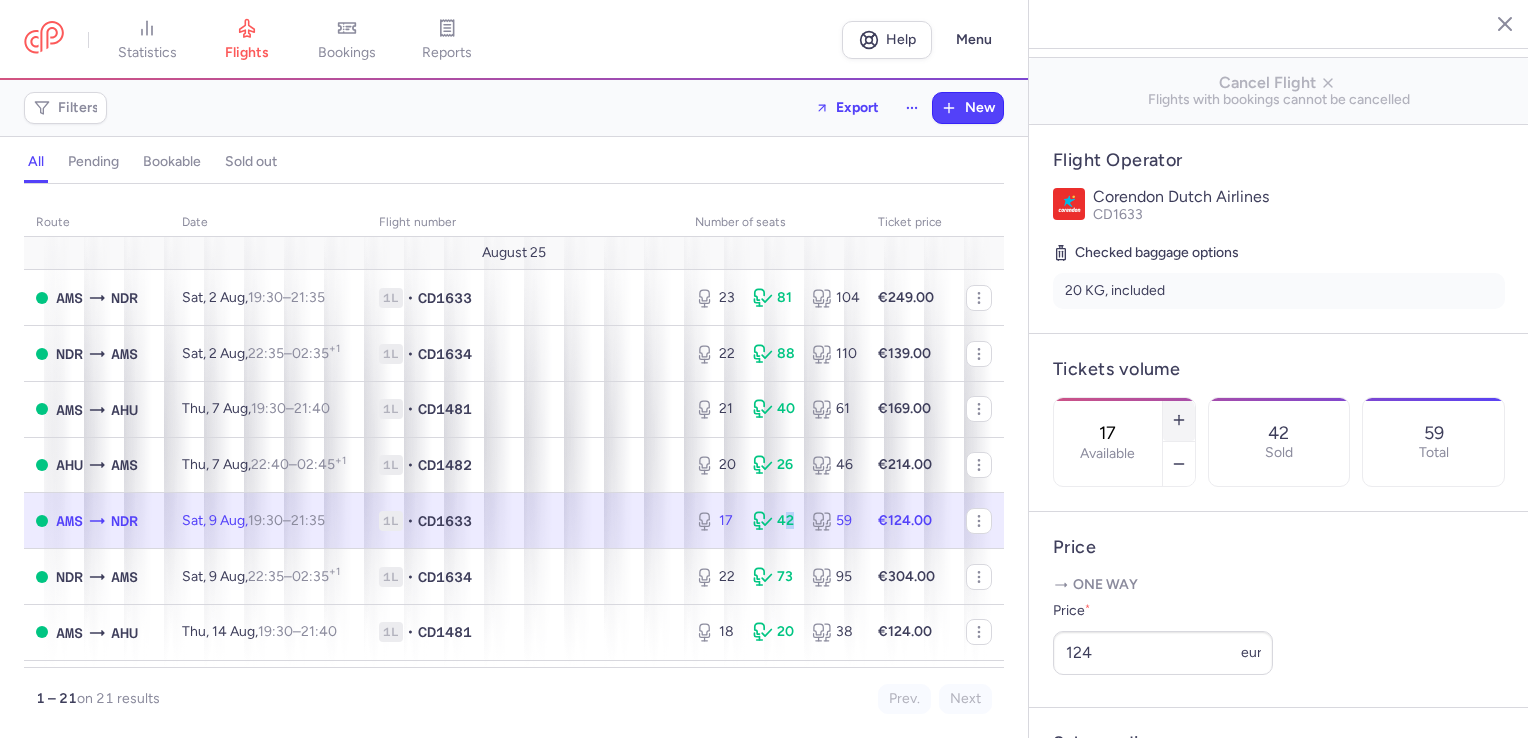 click 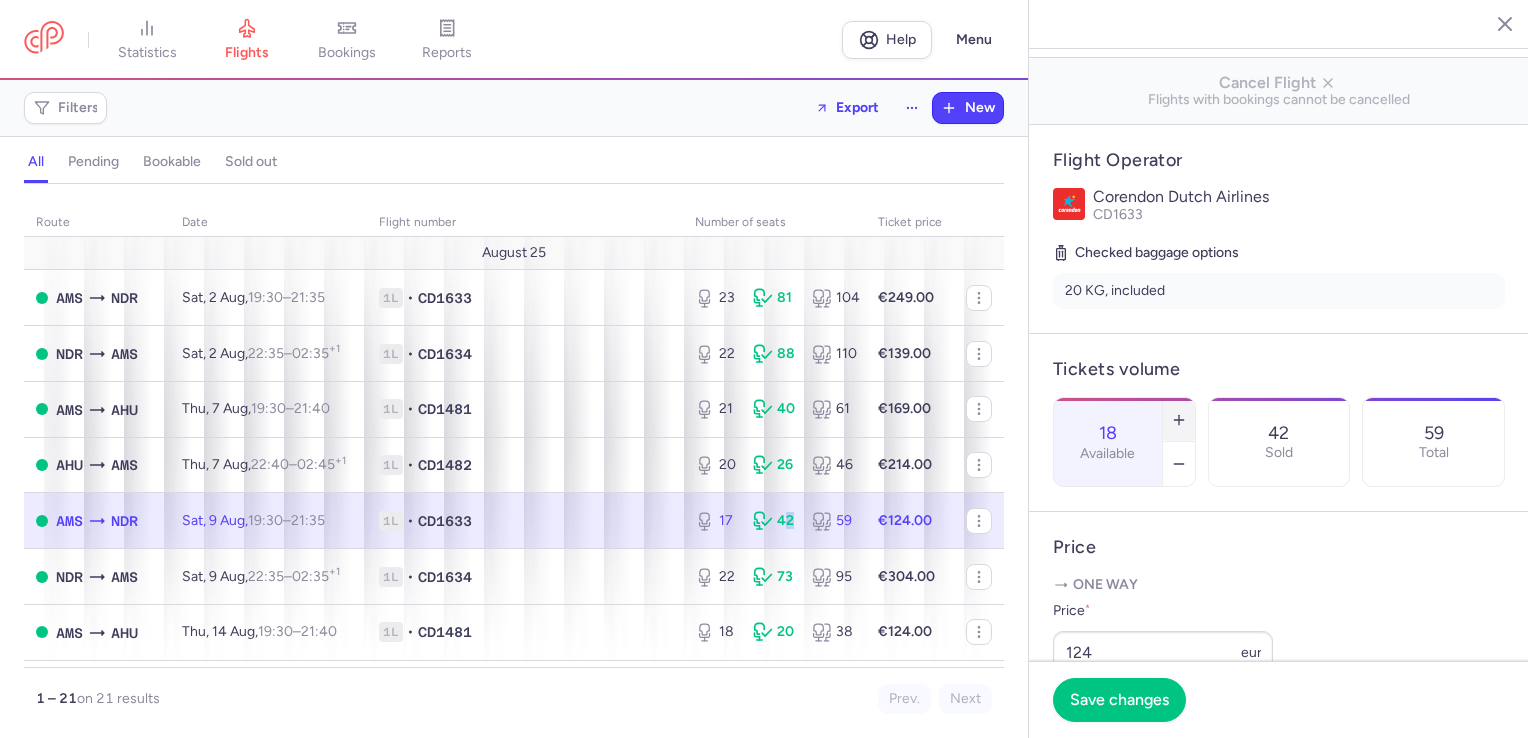 click 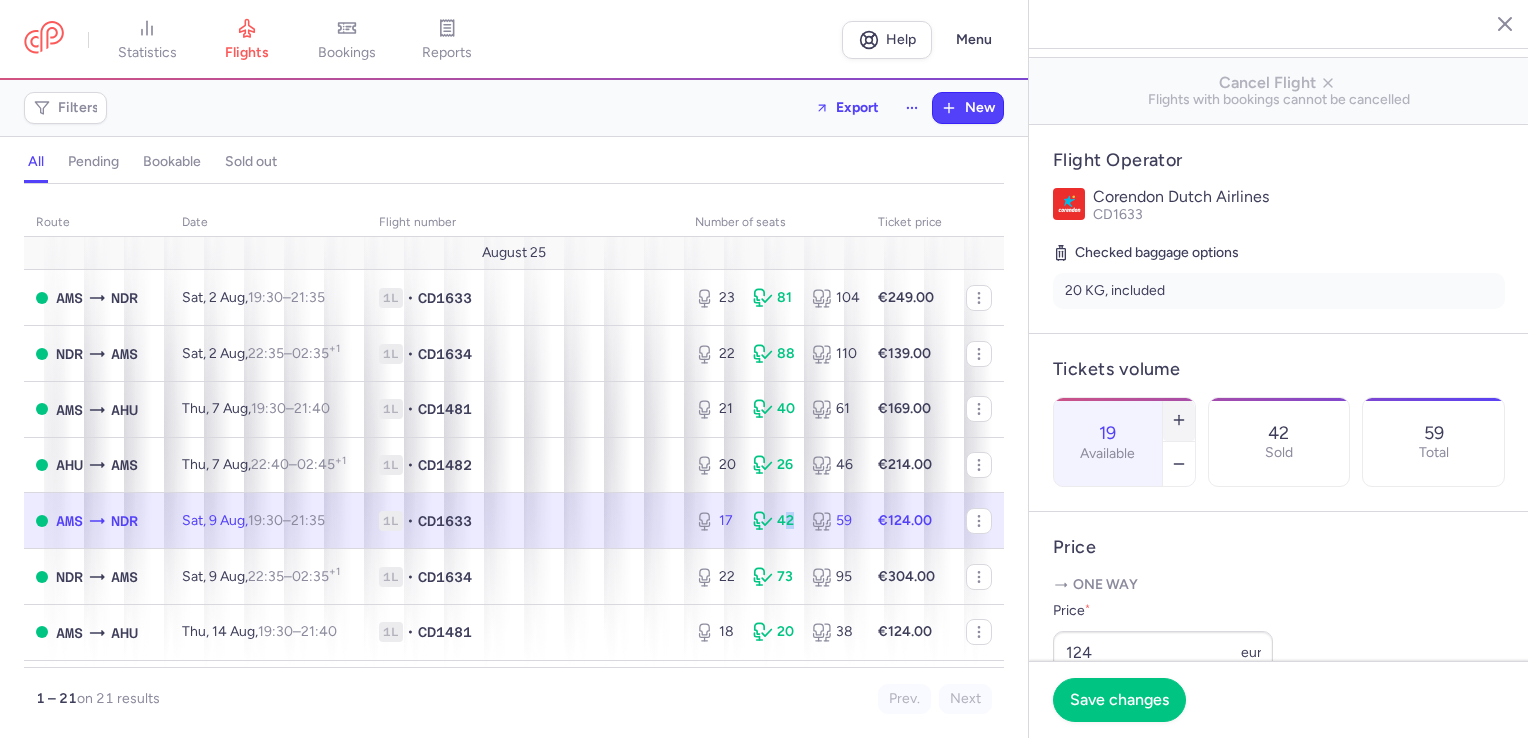 click at bounding box center (1179, 420) 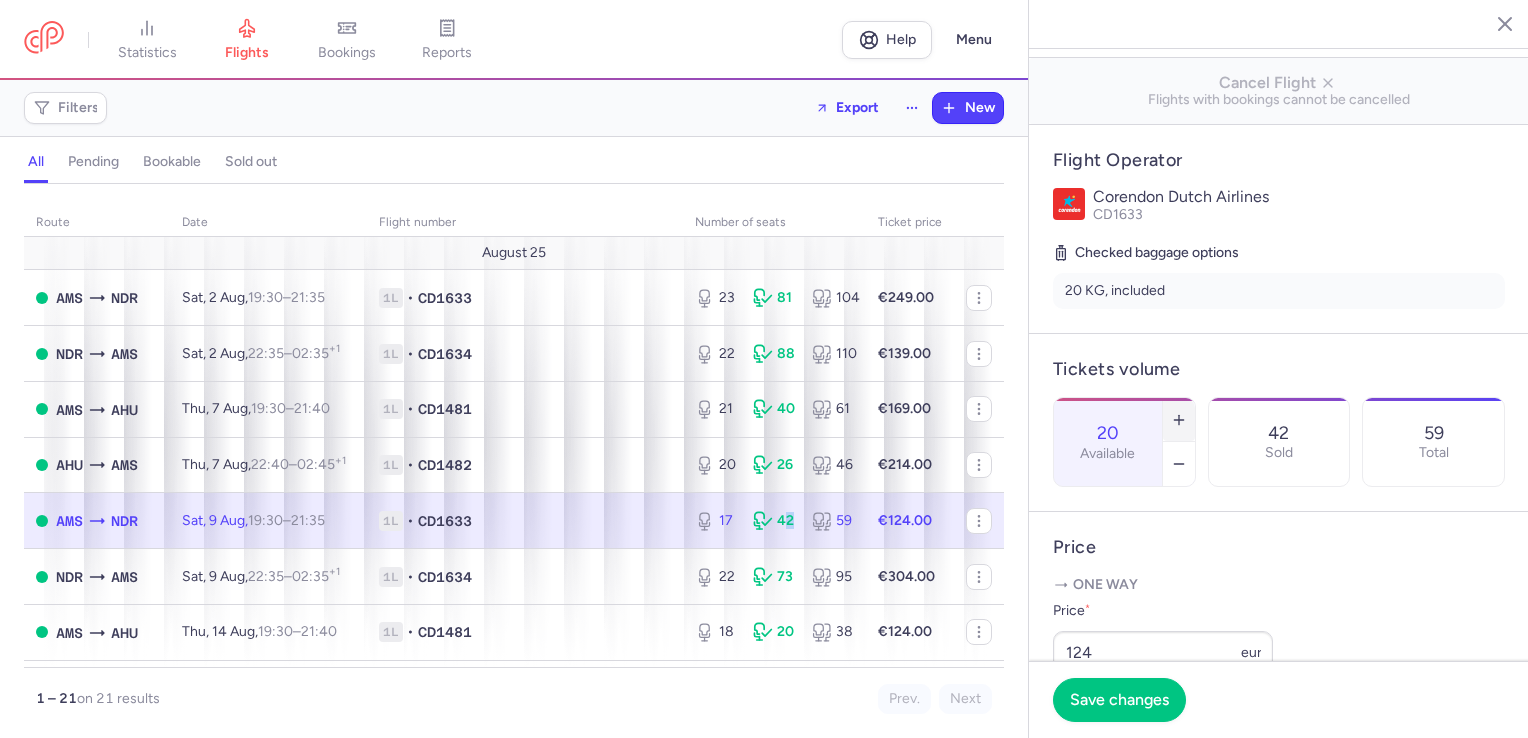 click 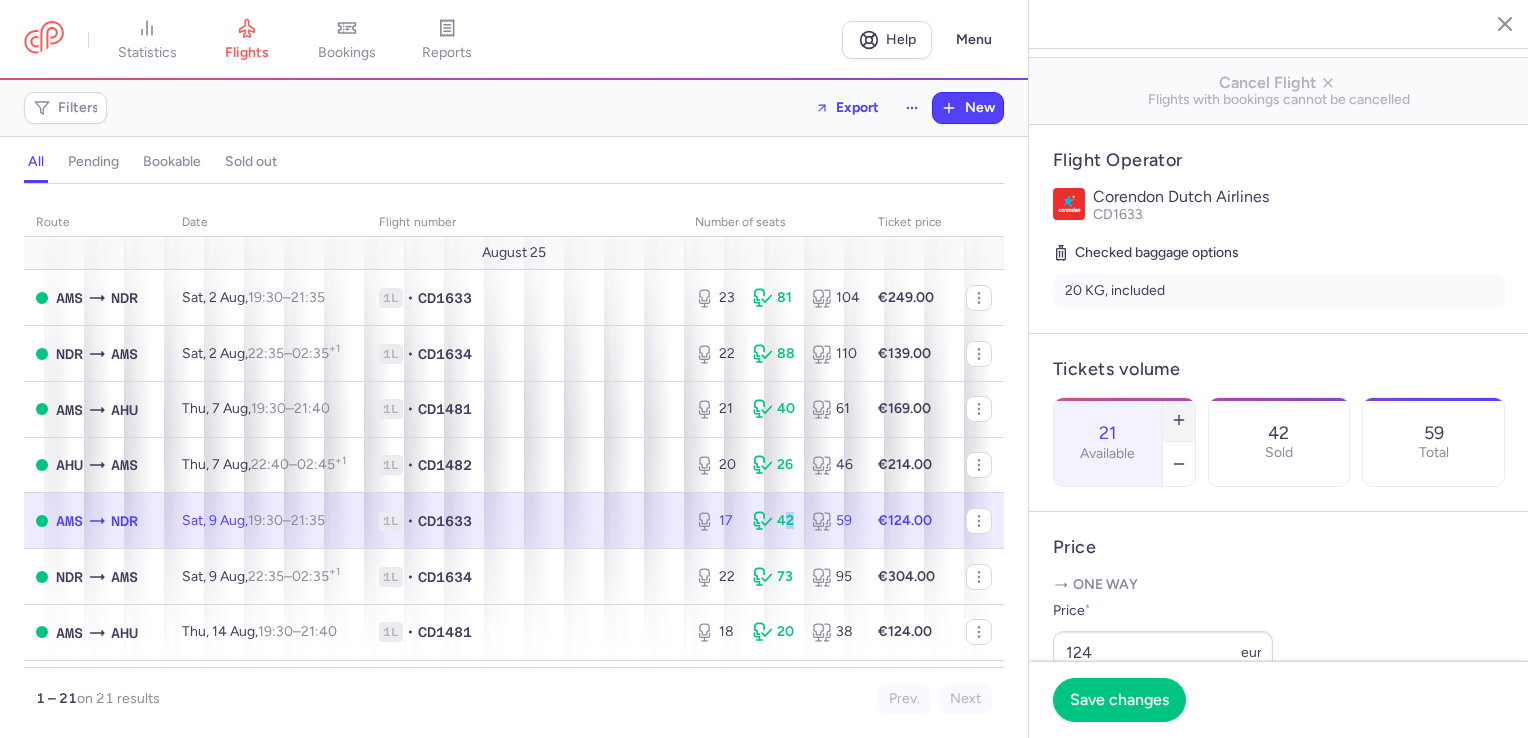 click at bounding box center [1179, 420] 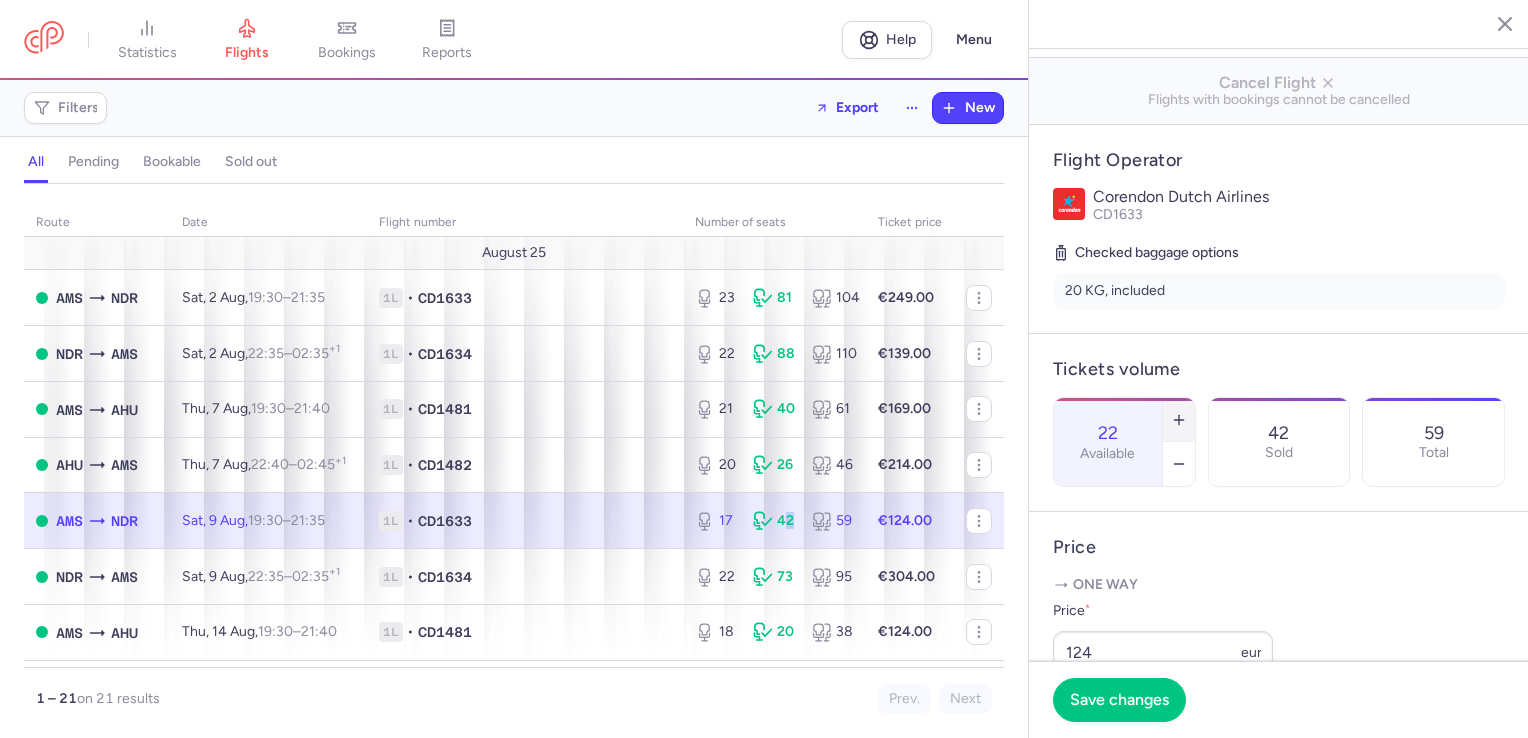 click 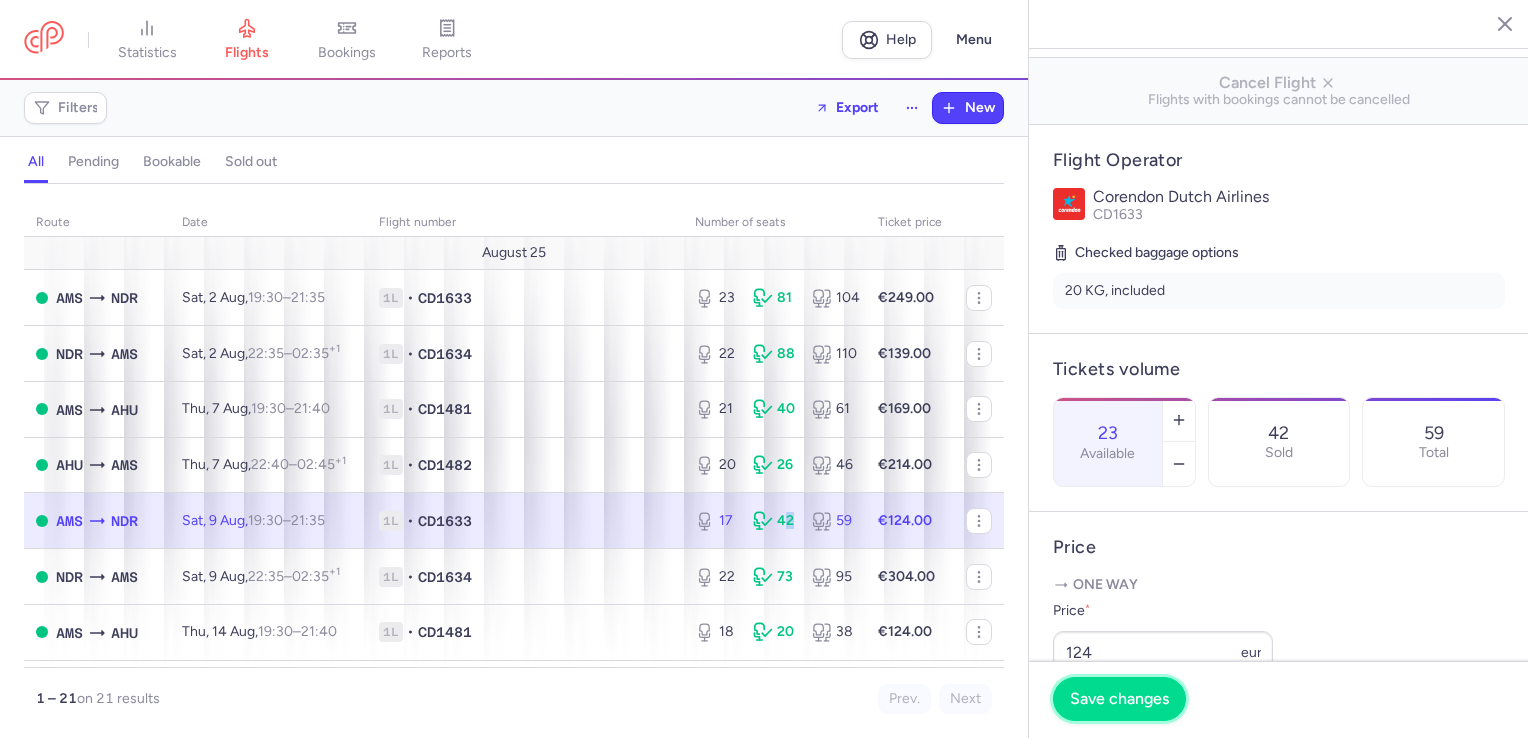 click on "Save changes" at bounding box center [1119, 699] 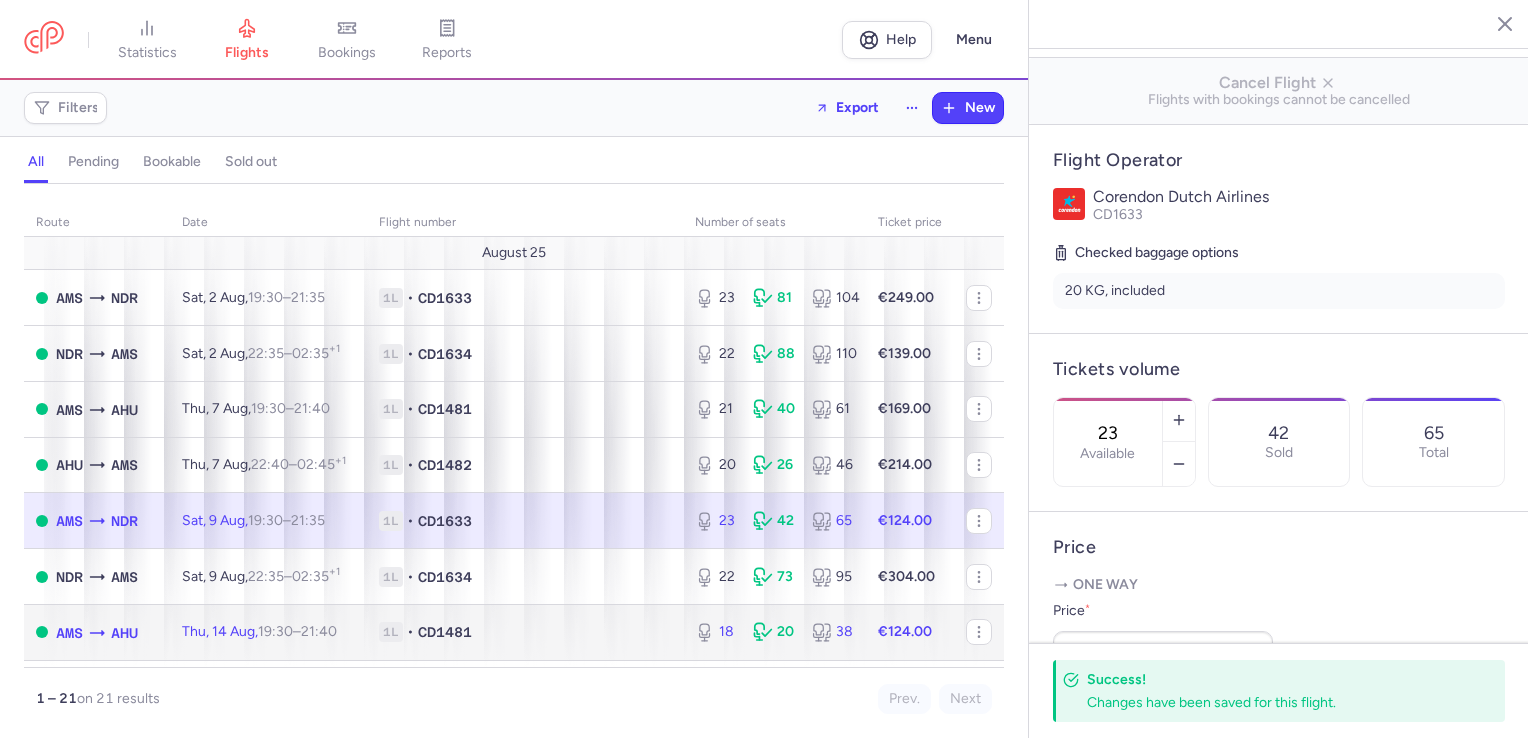 click on "[NUMBER] [NUMBER] [NUMBER]" 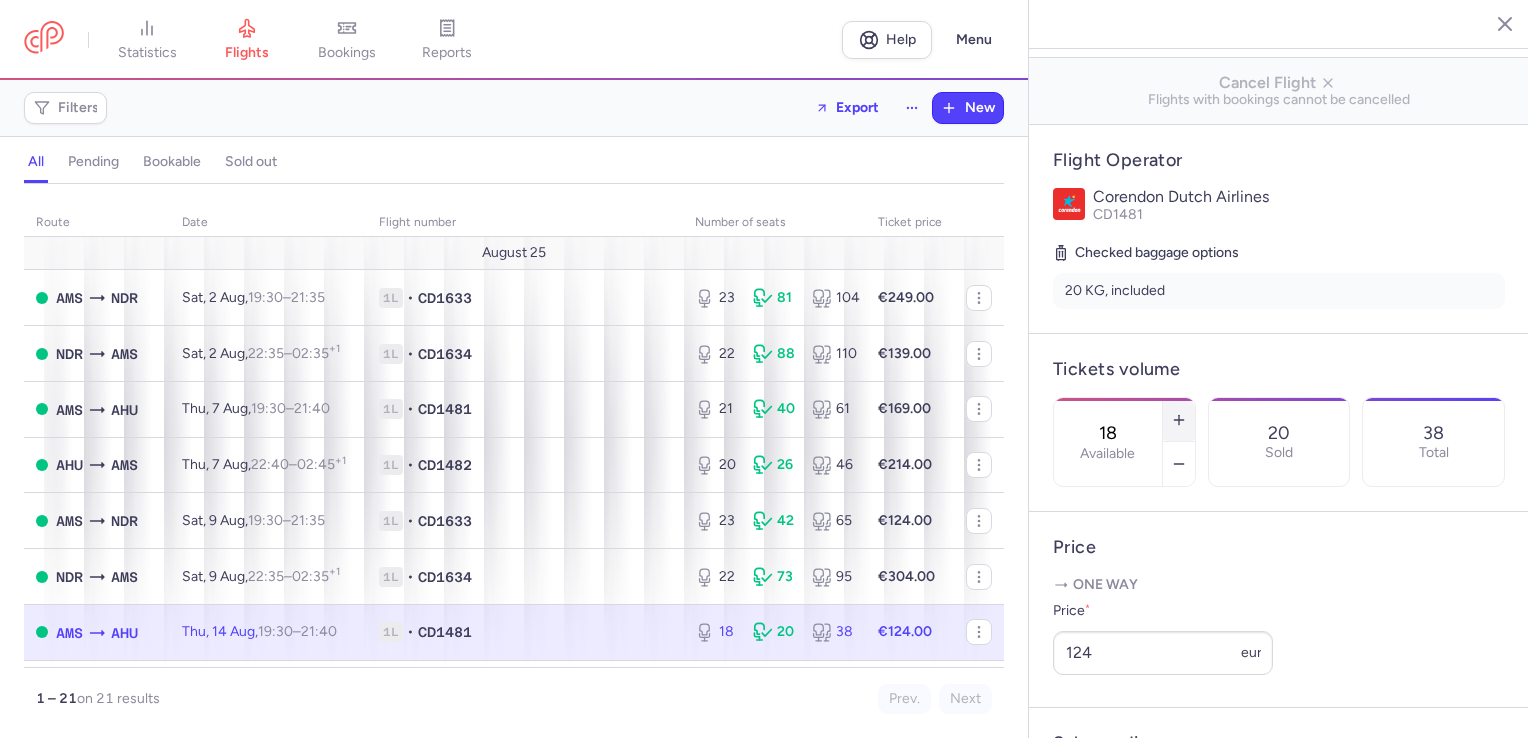 click at bounding box center [1179, 420] 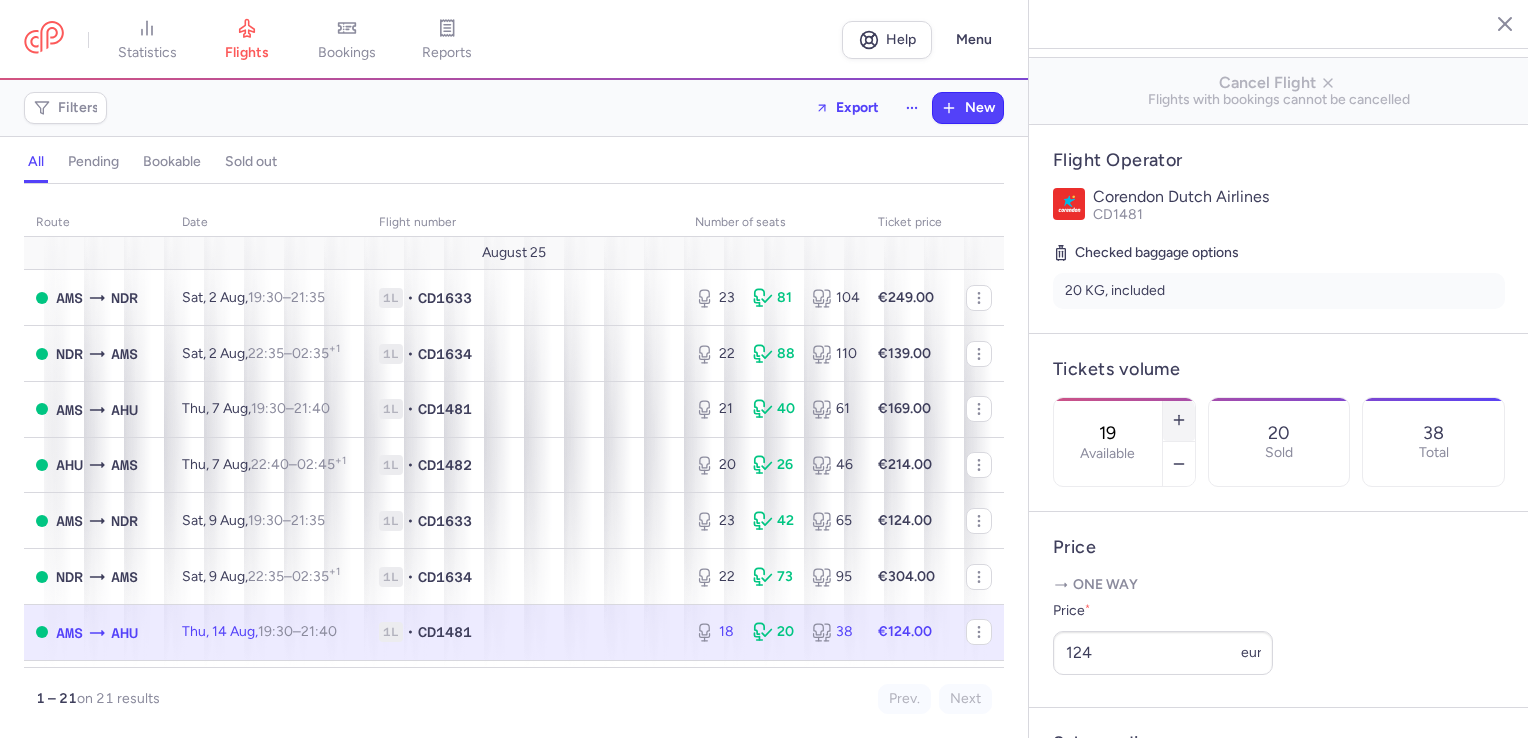 click at bounding box center (1179, 420) 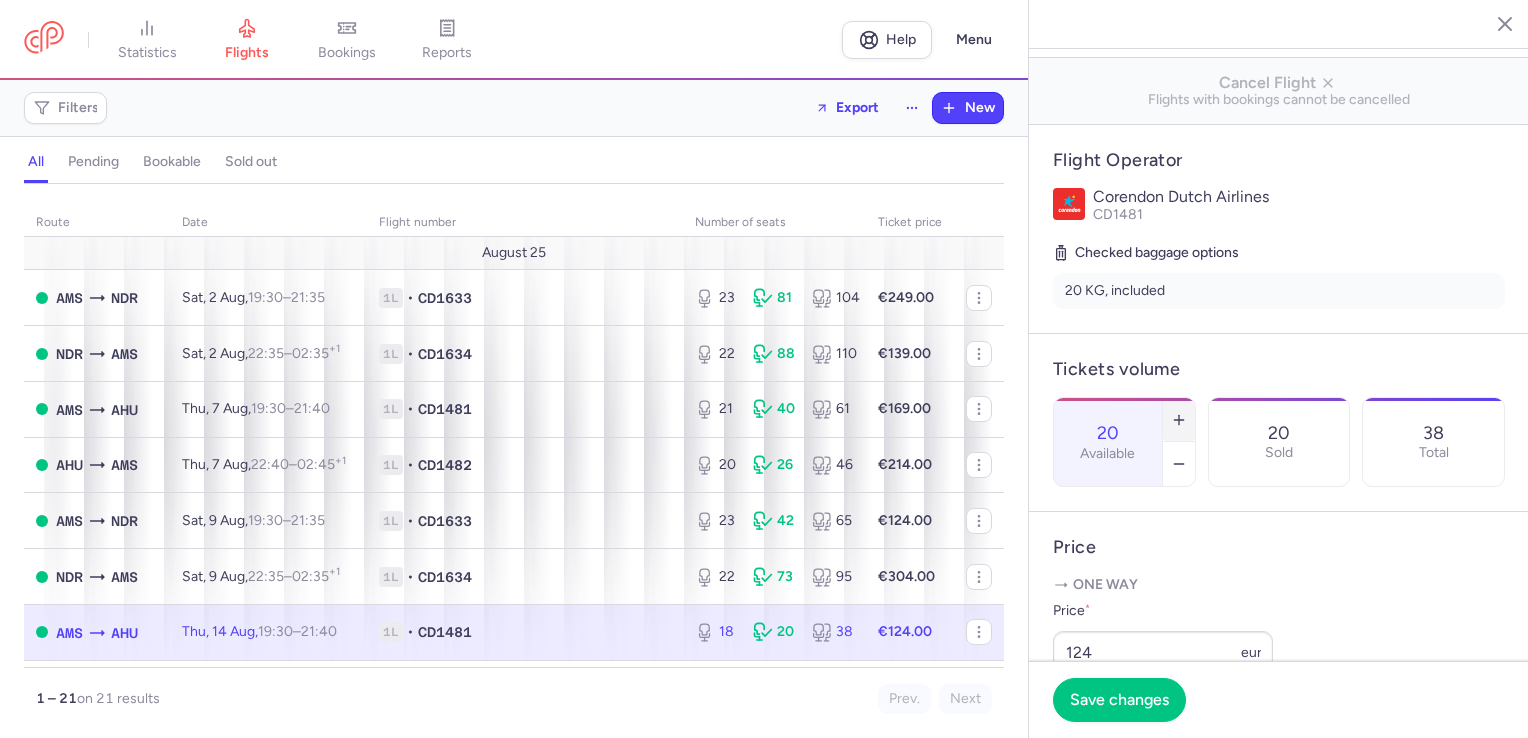 click at bounding box center (1179, 420) 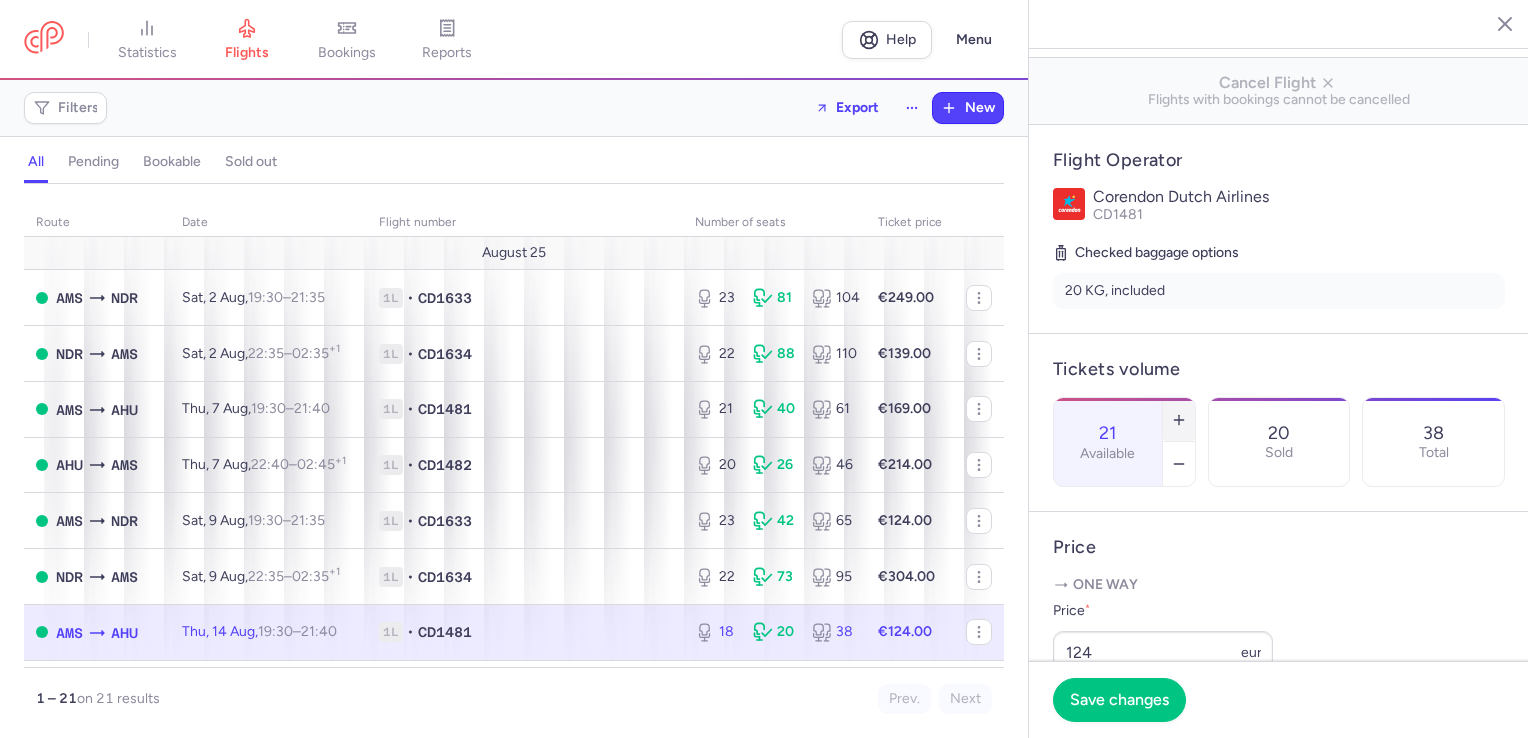 click at bounding box center [1179, 420] 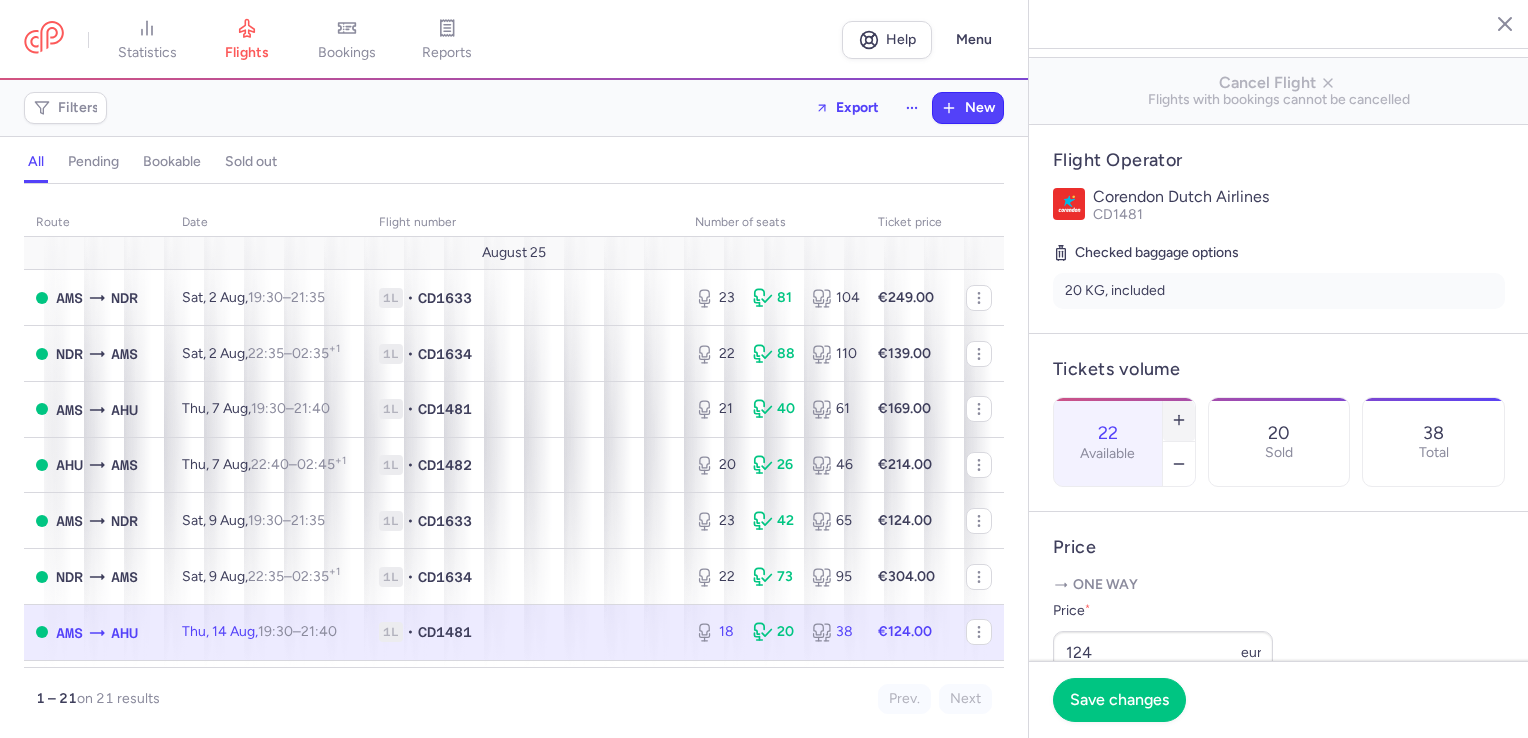 click at bounding box center [1179, 420] 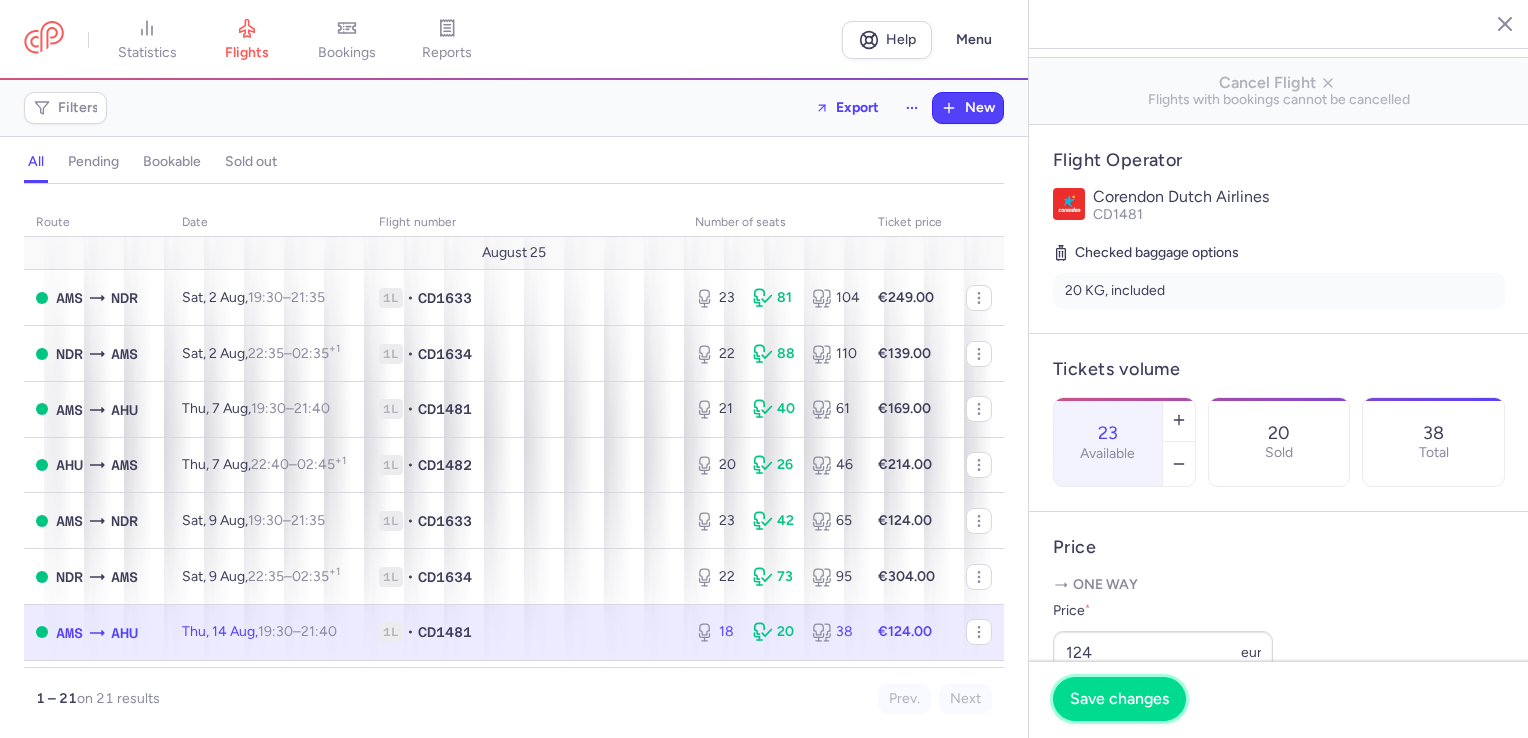 drag, startPoint x: 1110, startPoint y: 708, endPoint x: 1023, endPoint y: 583, distance: 152.29576 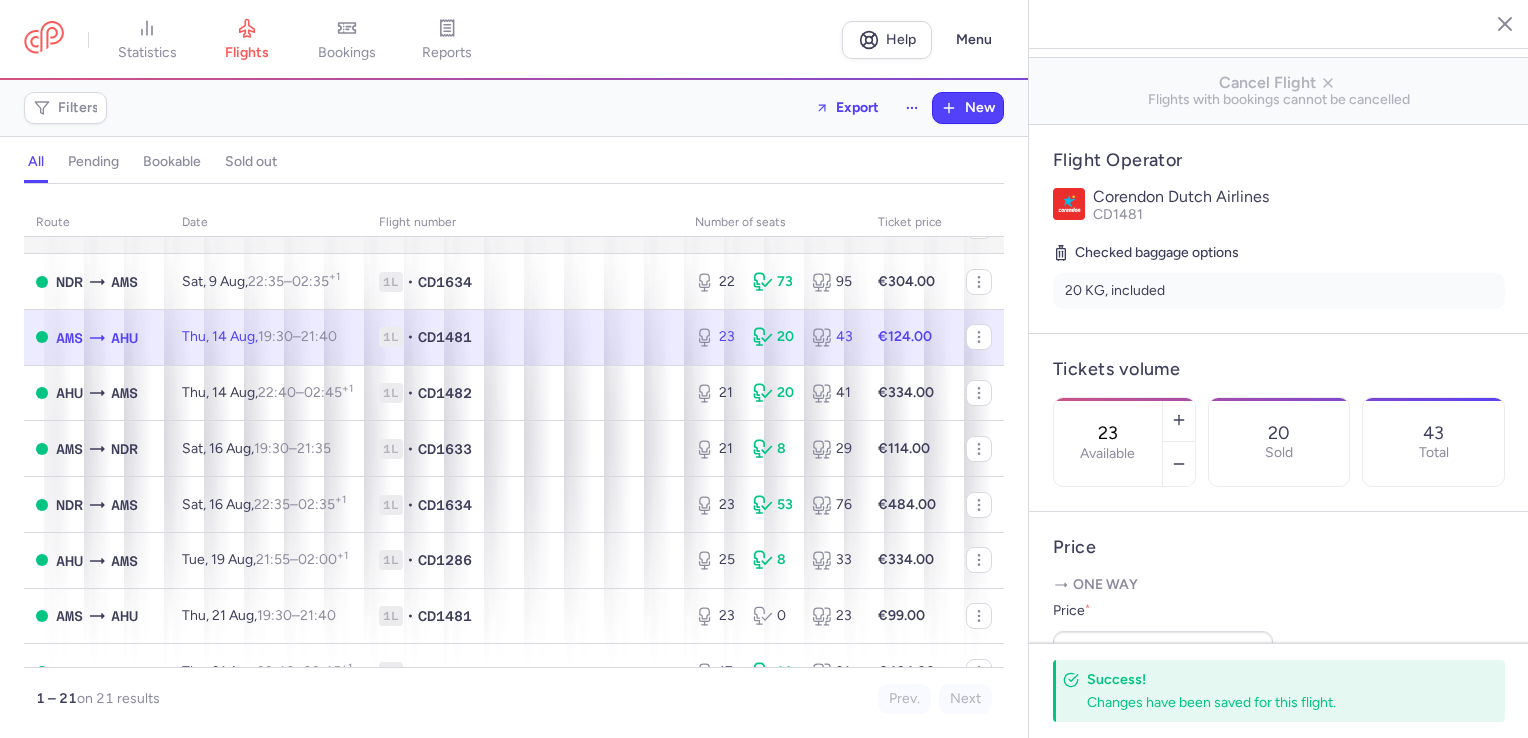 scroll, scrollTop: 300, scrollLeft: 0, axis: vertical 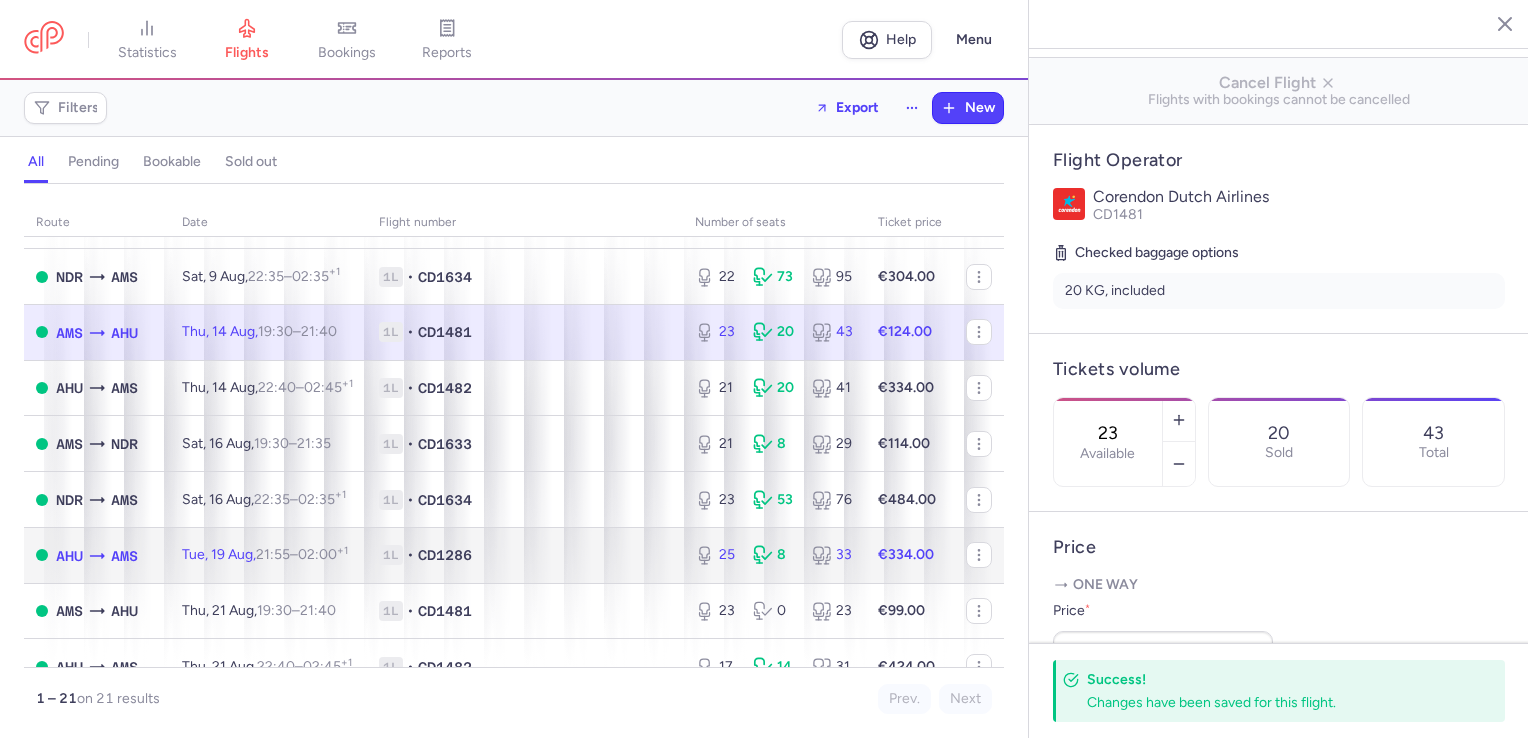 click on "1L • CD1286" 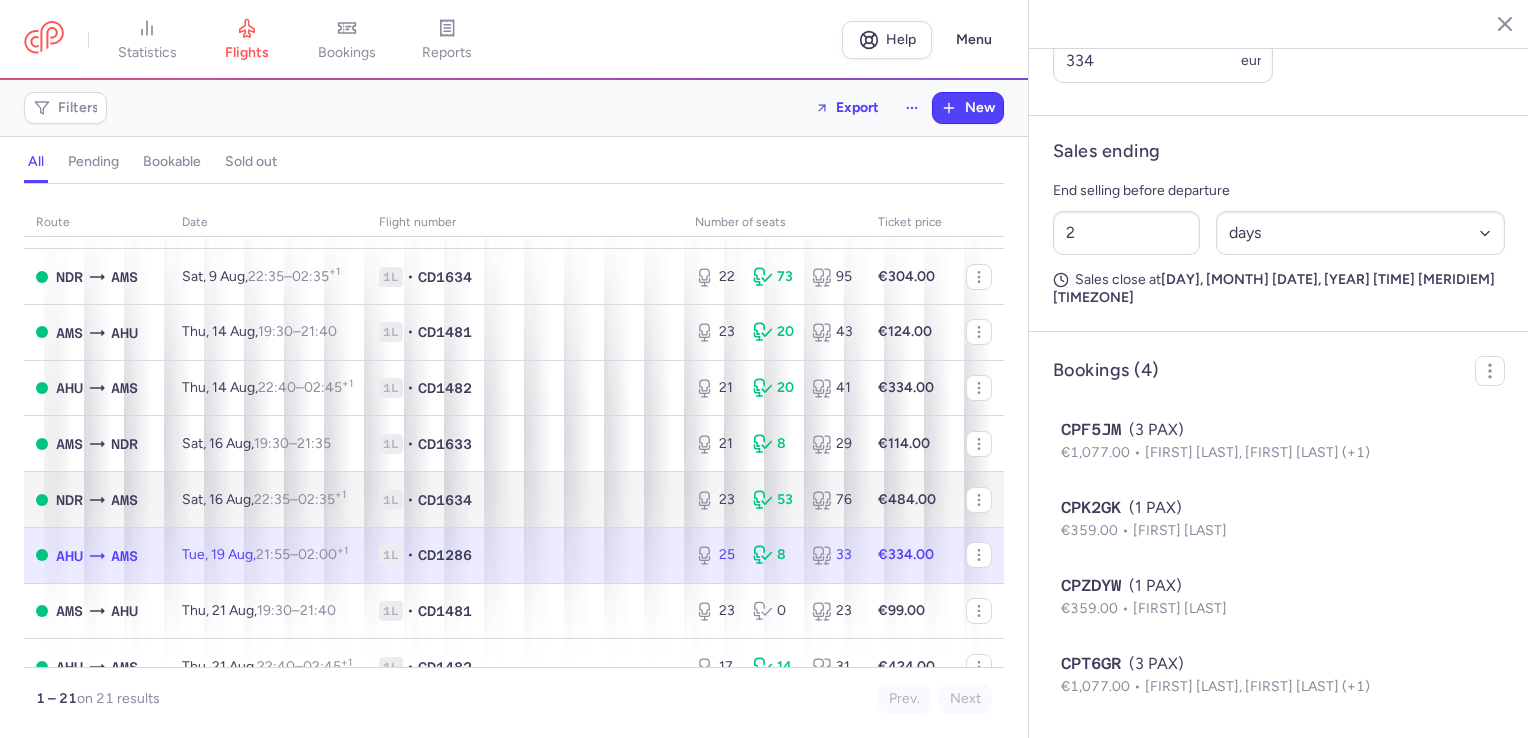 scroll, scrollTop: 948, scrollLeft: 0, axis: vertical 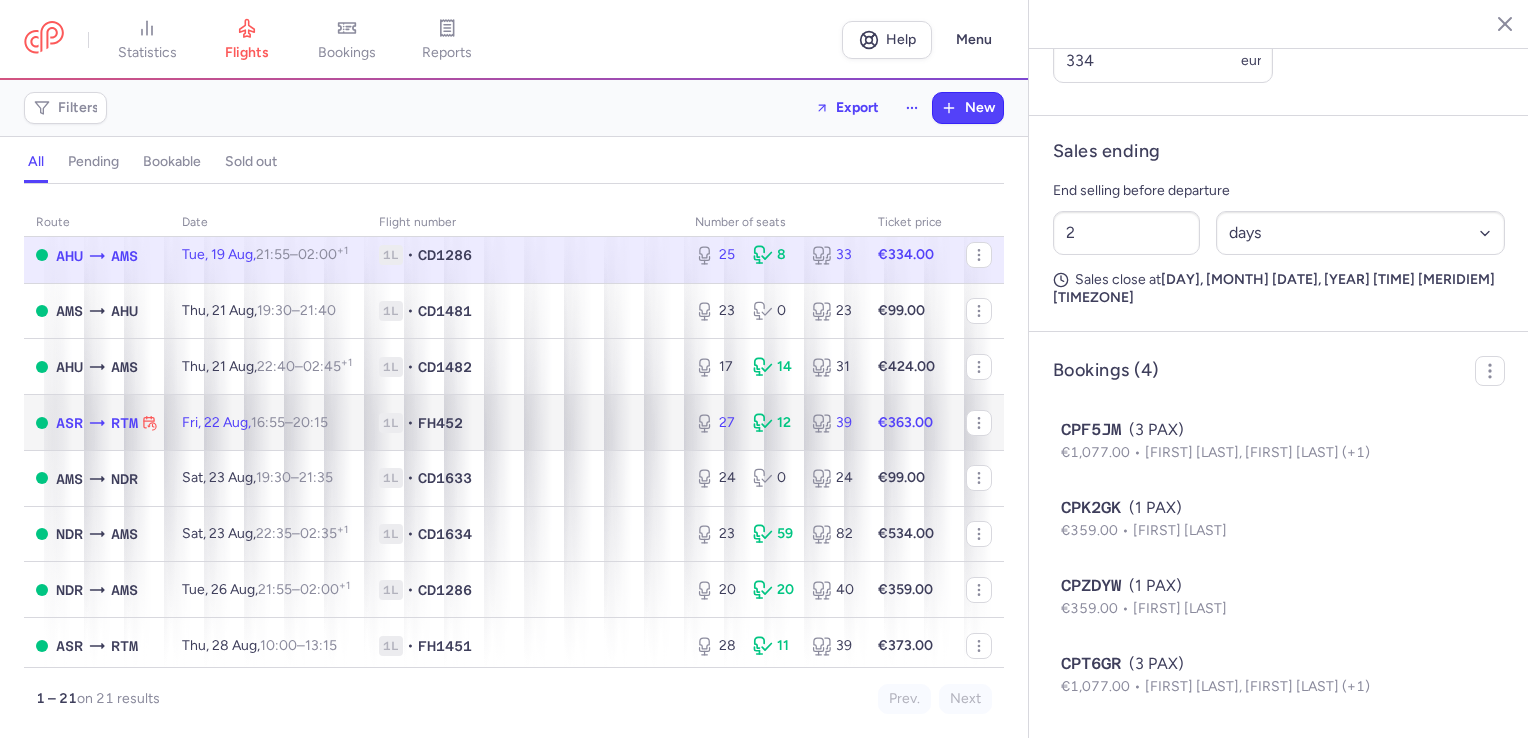click on "[NUMBER] [NUMBER] [NUMBER]" 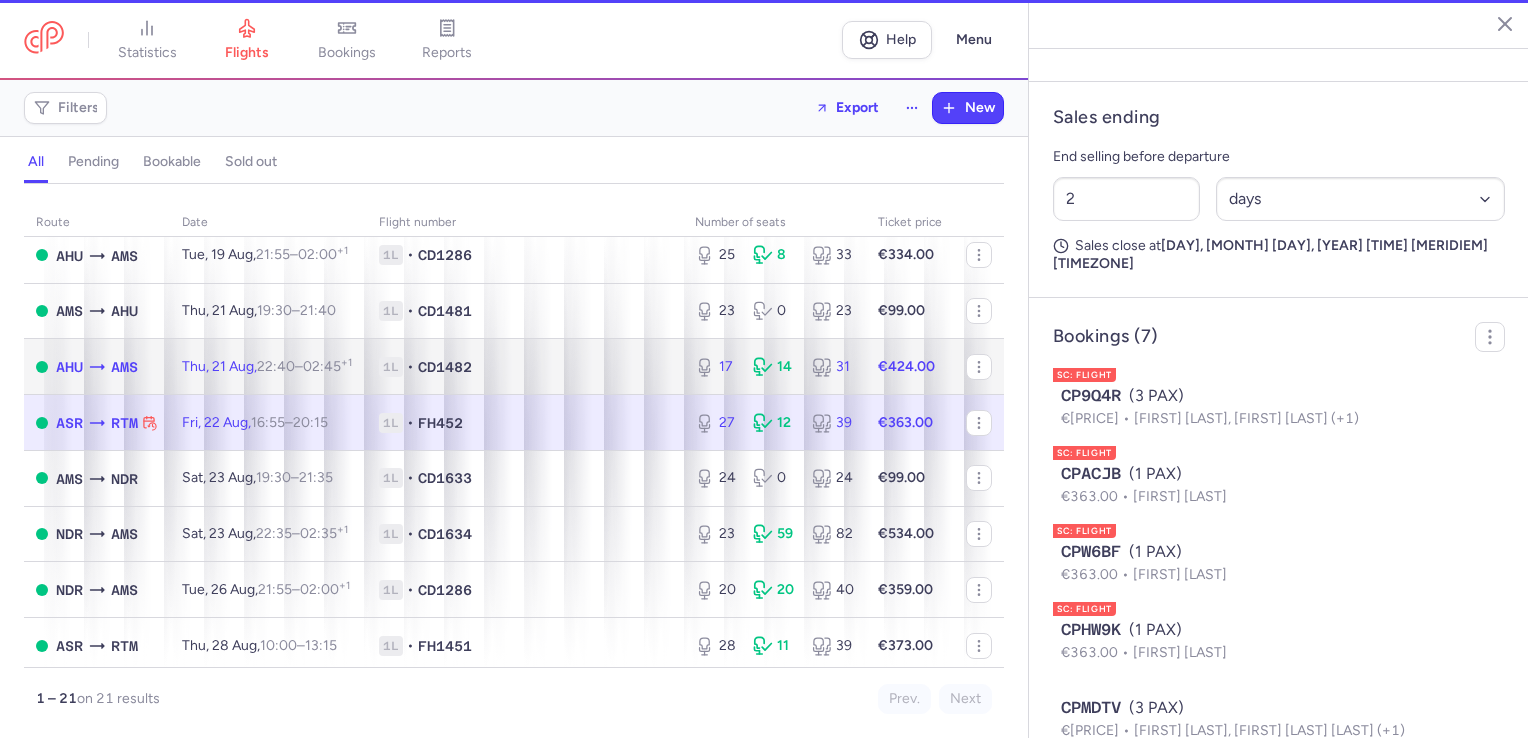 click on "[NUMBER] [NUMBER] [NUMBER]" 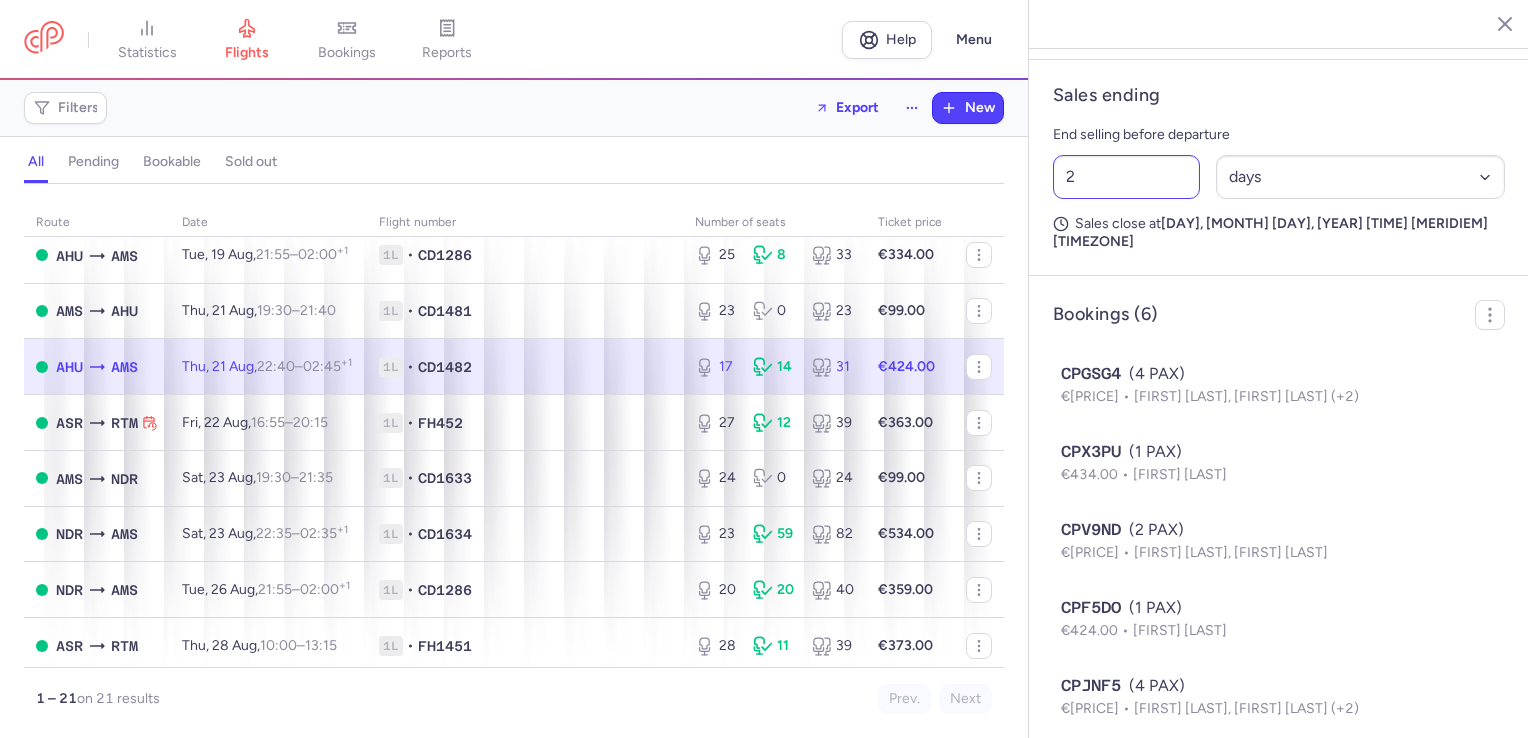 scroll, scrollTop: 648, scrollLeft: 0, axis: vertical 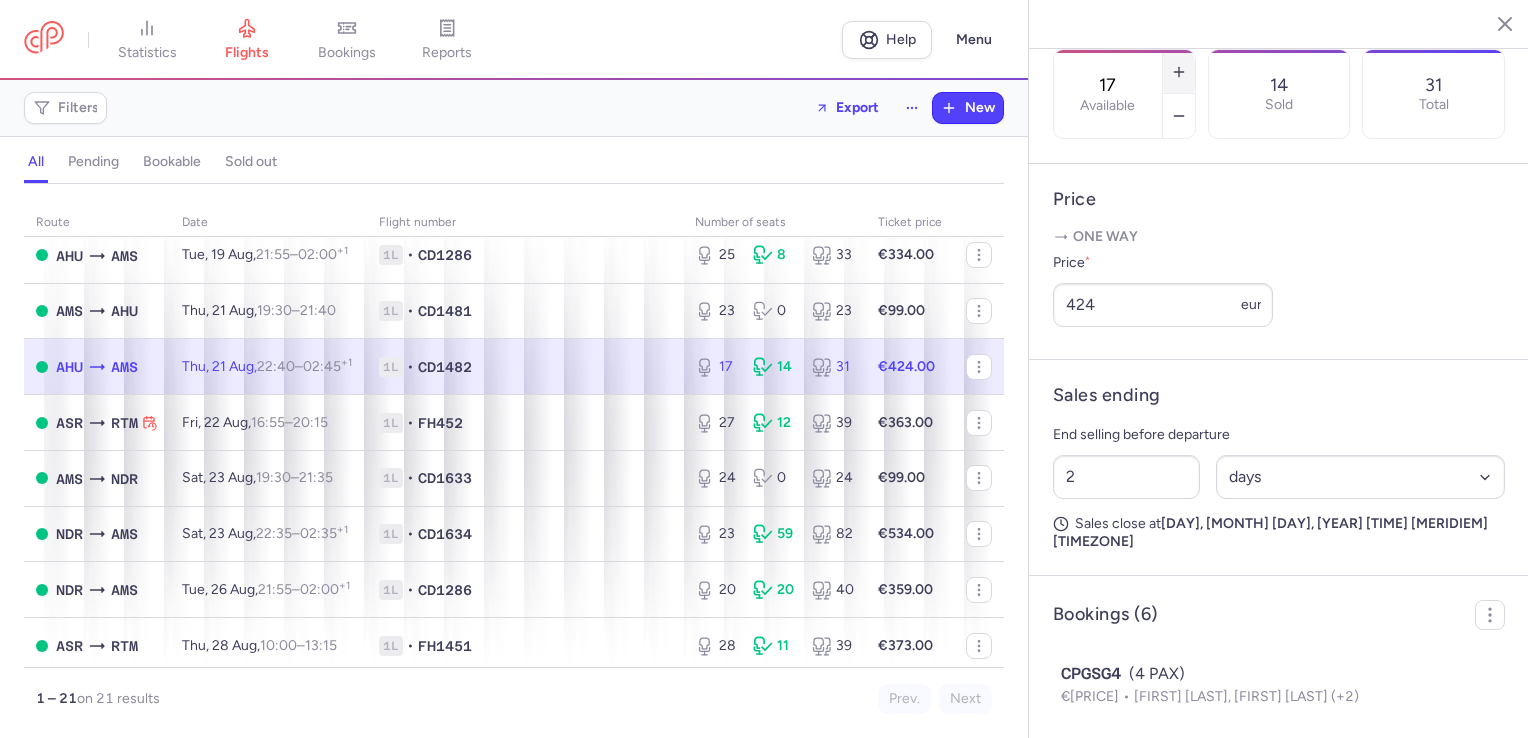 click at bounding box center (1179, 72) 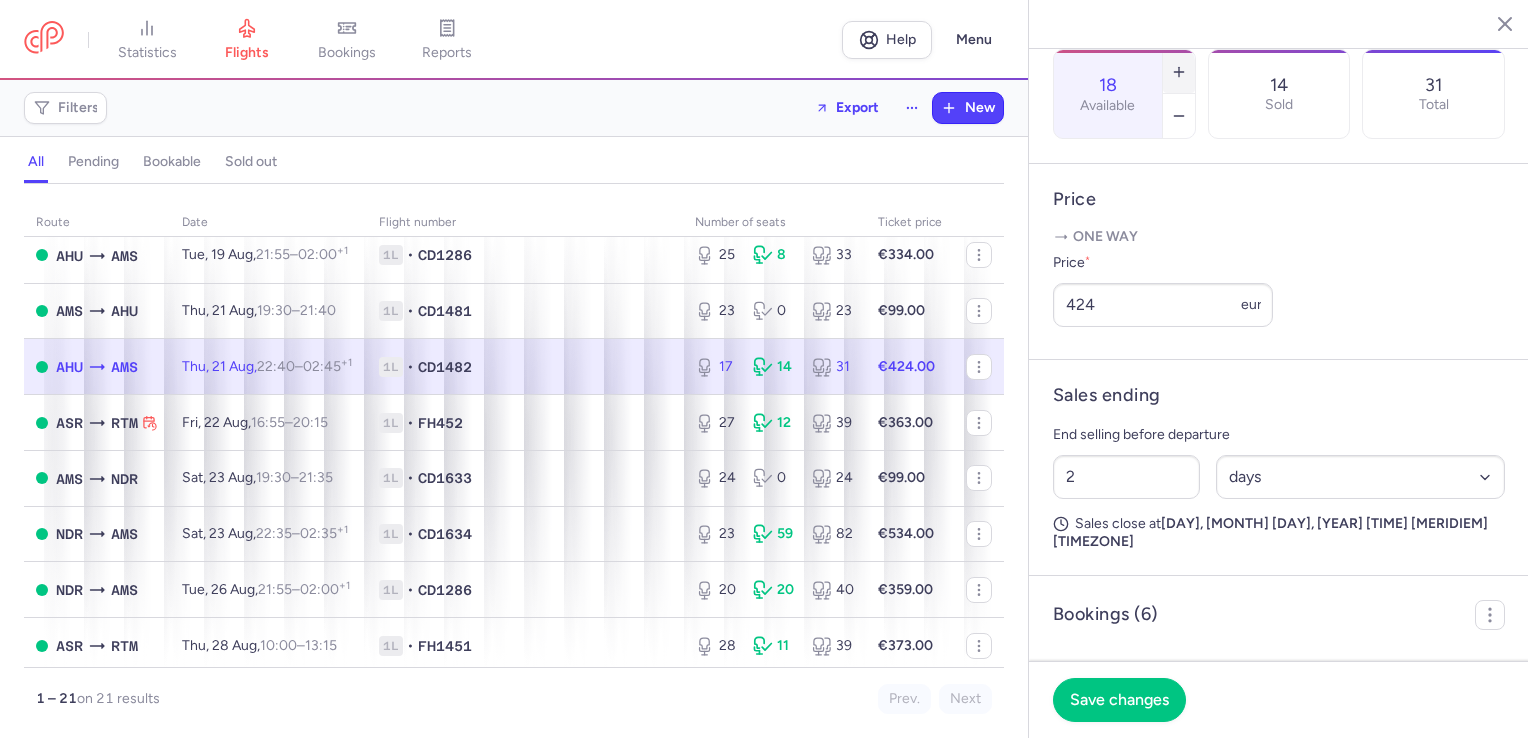click at bounding box center (1179, 72) 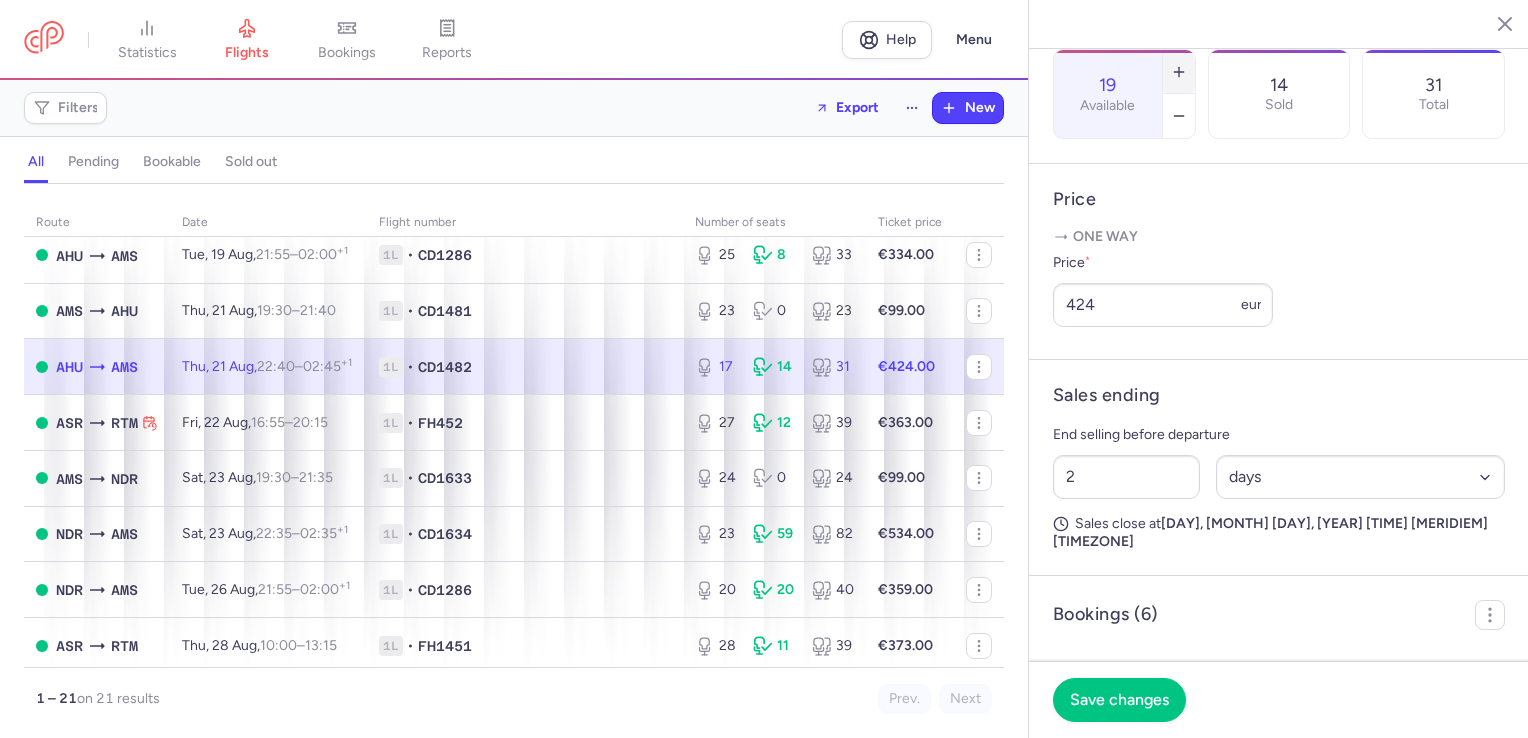 click at bounding box center (1179, 72) 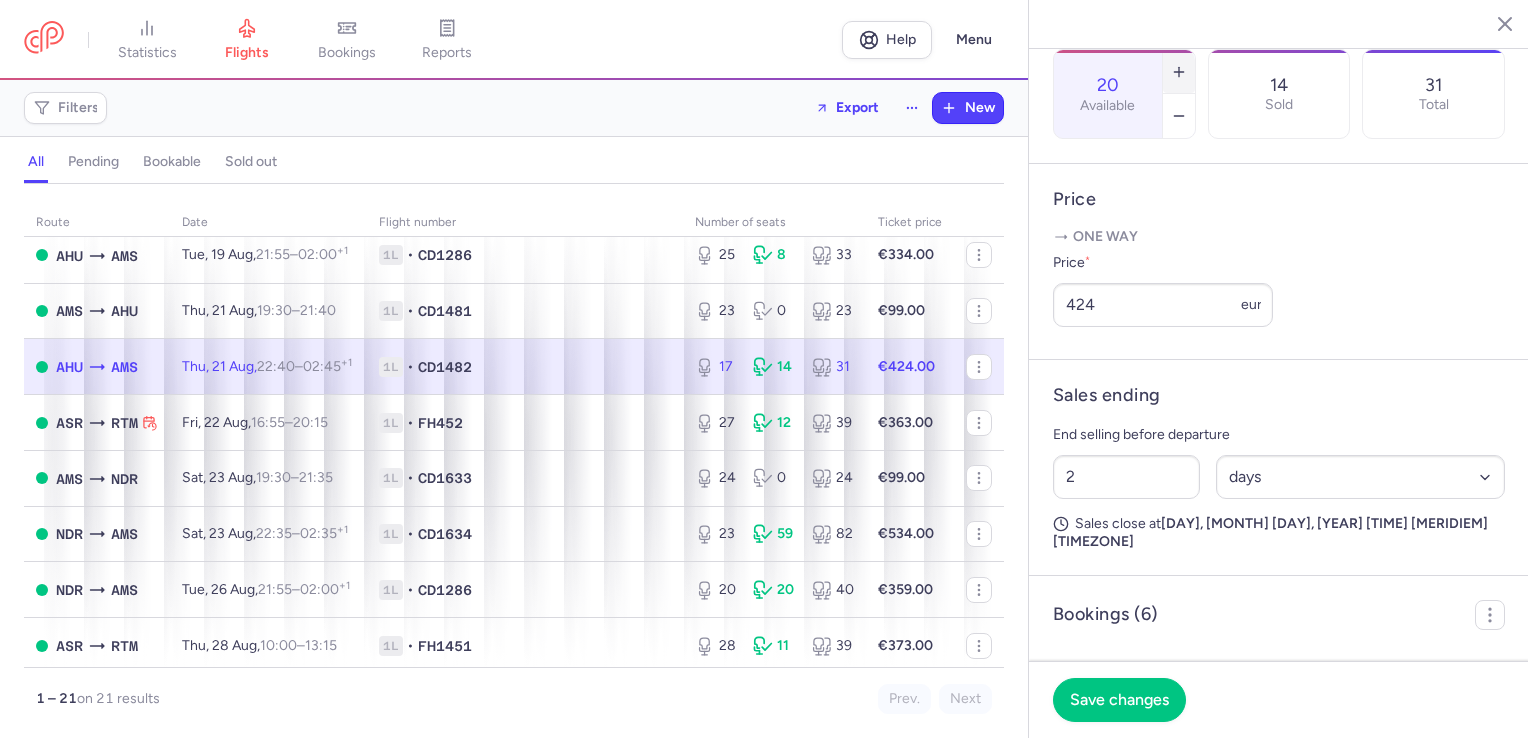 click at bounding box center (1179, 72) 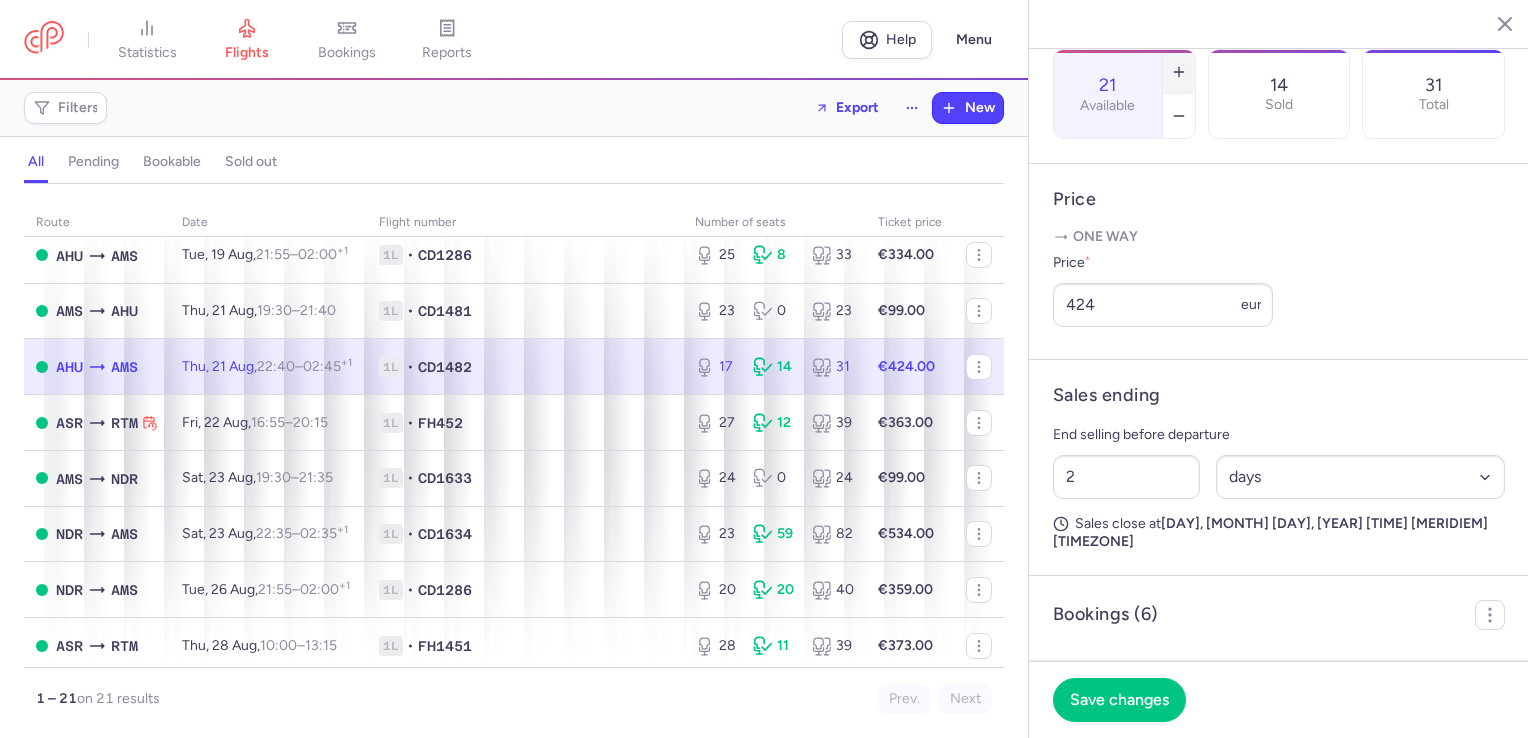click at bounding box center [1179, 72] 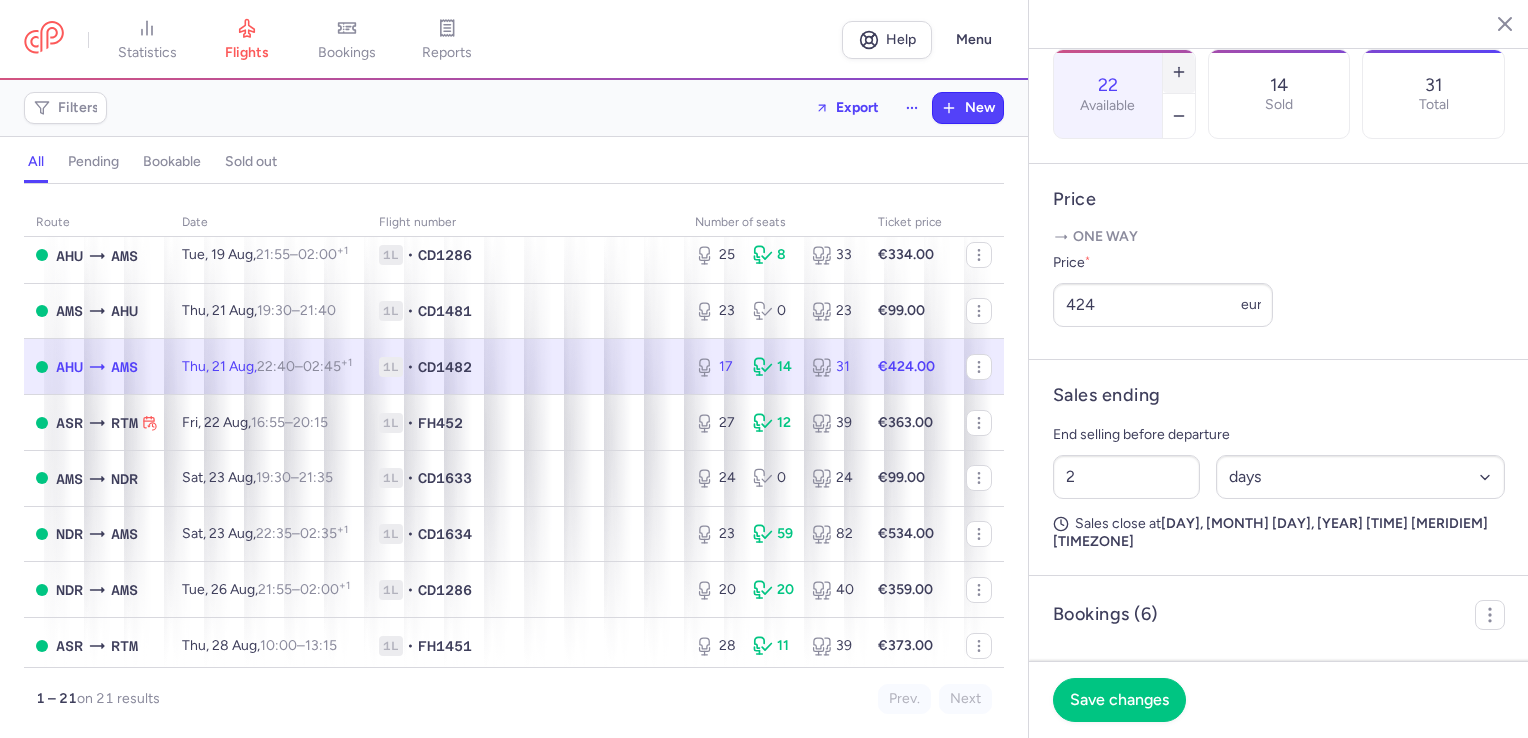 click at bounding box center [1179, 72] 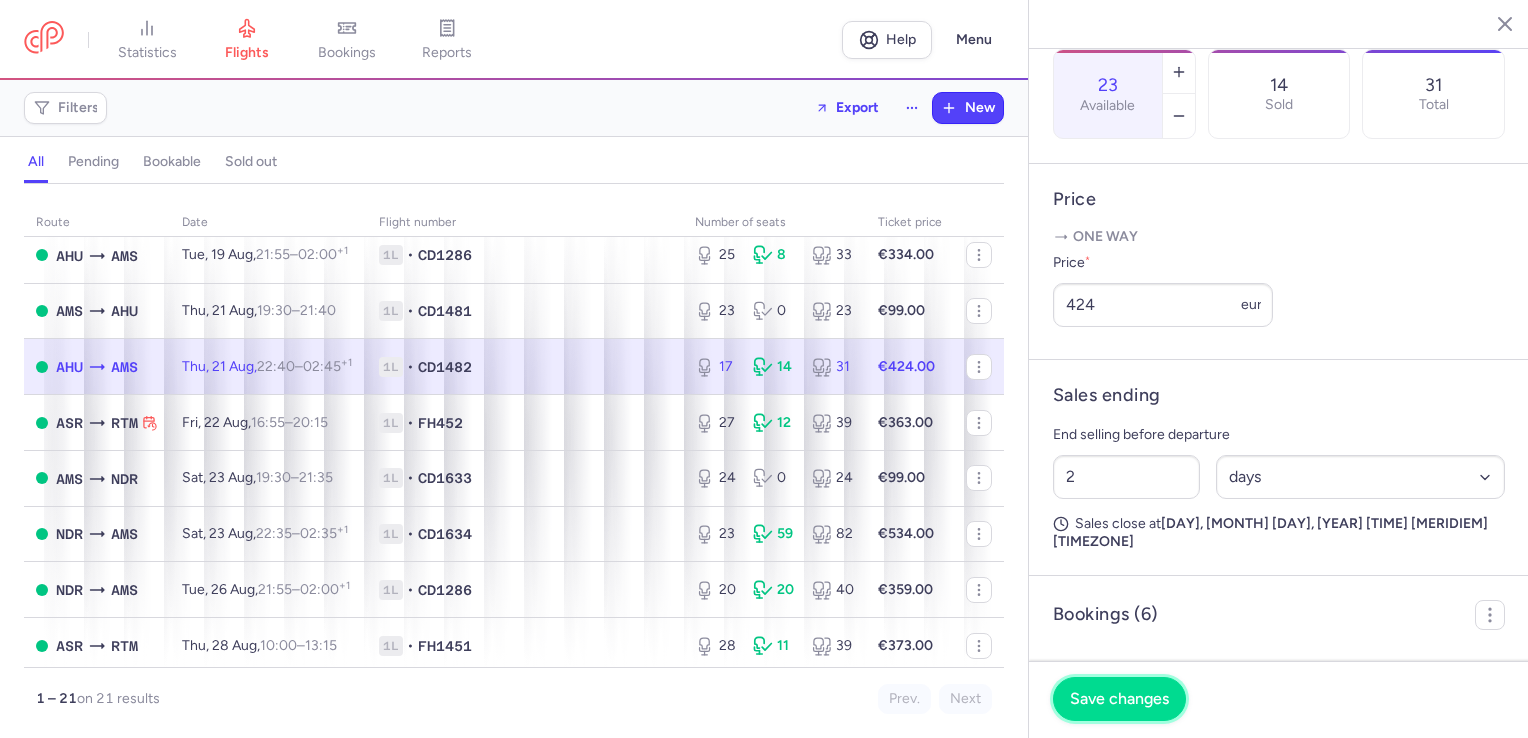 click on "Save changes" at bounding box center [1119, 699] 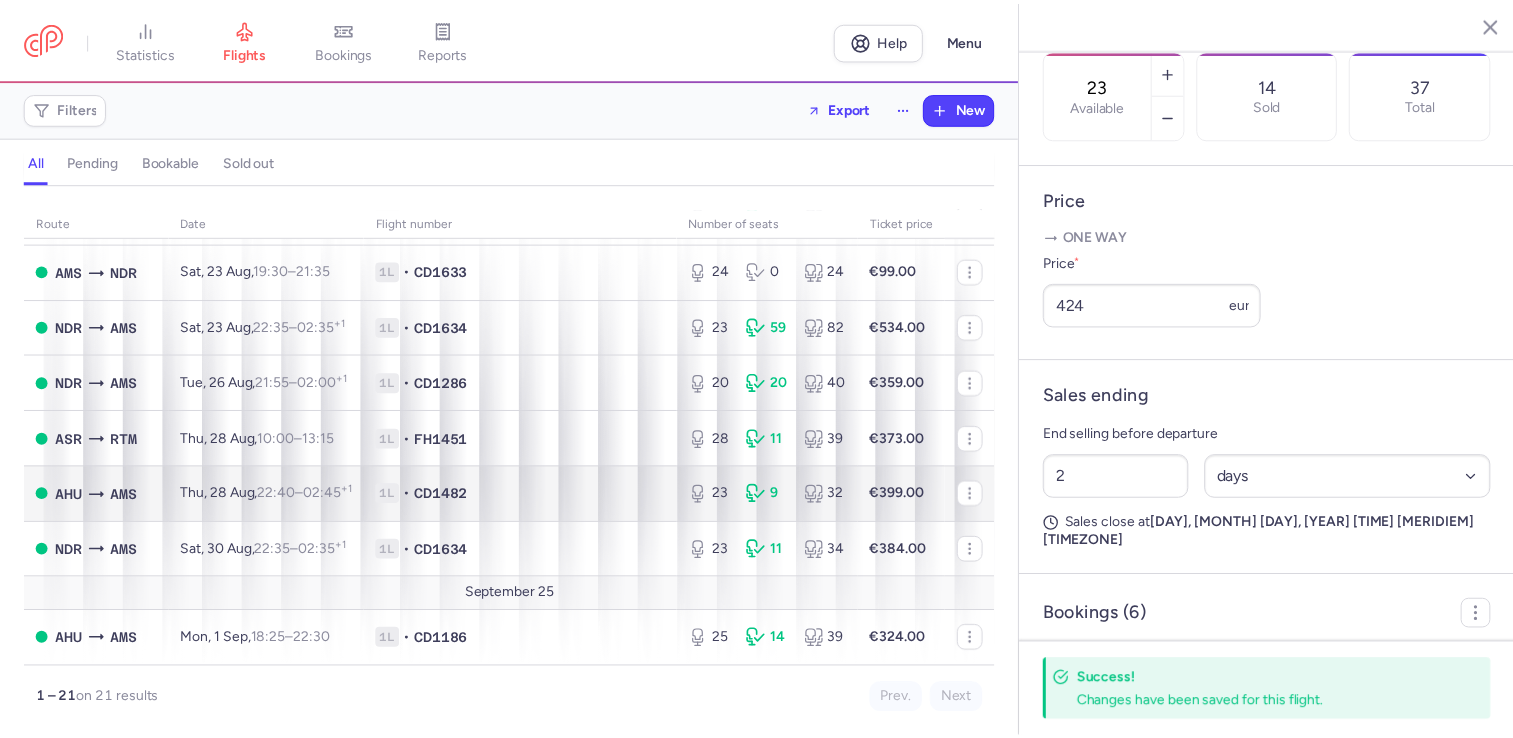 scroll, scrollTop: 0, scrollLeft: 0, axis: both 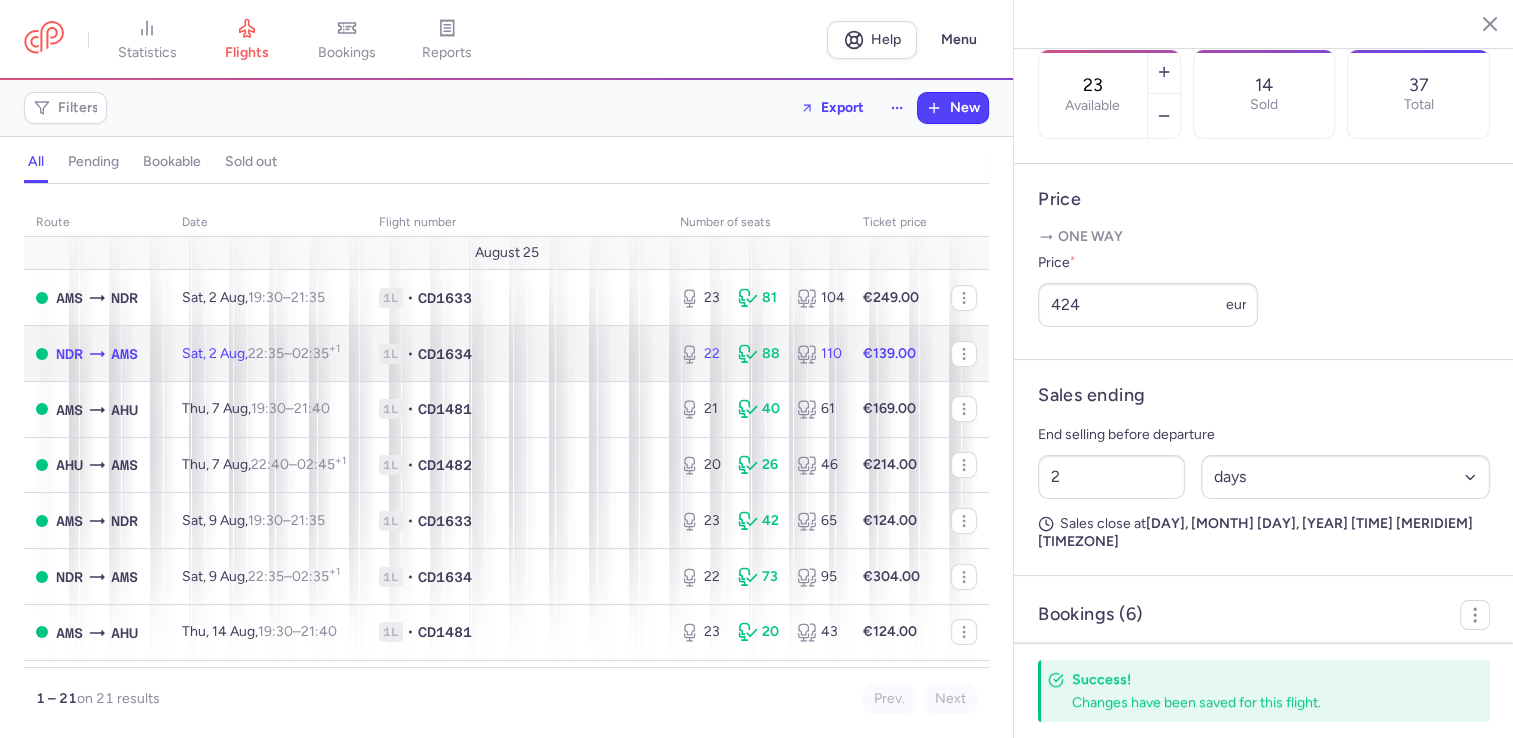 click on "[NUMBER] [NUMBER] [NUMBER]" 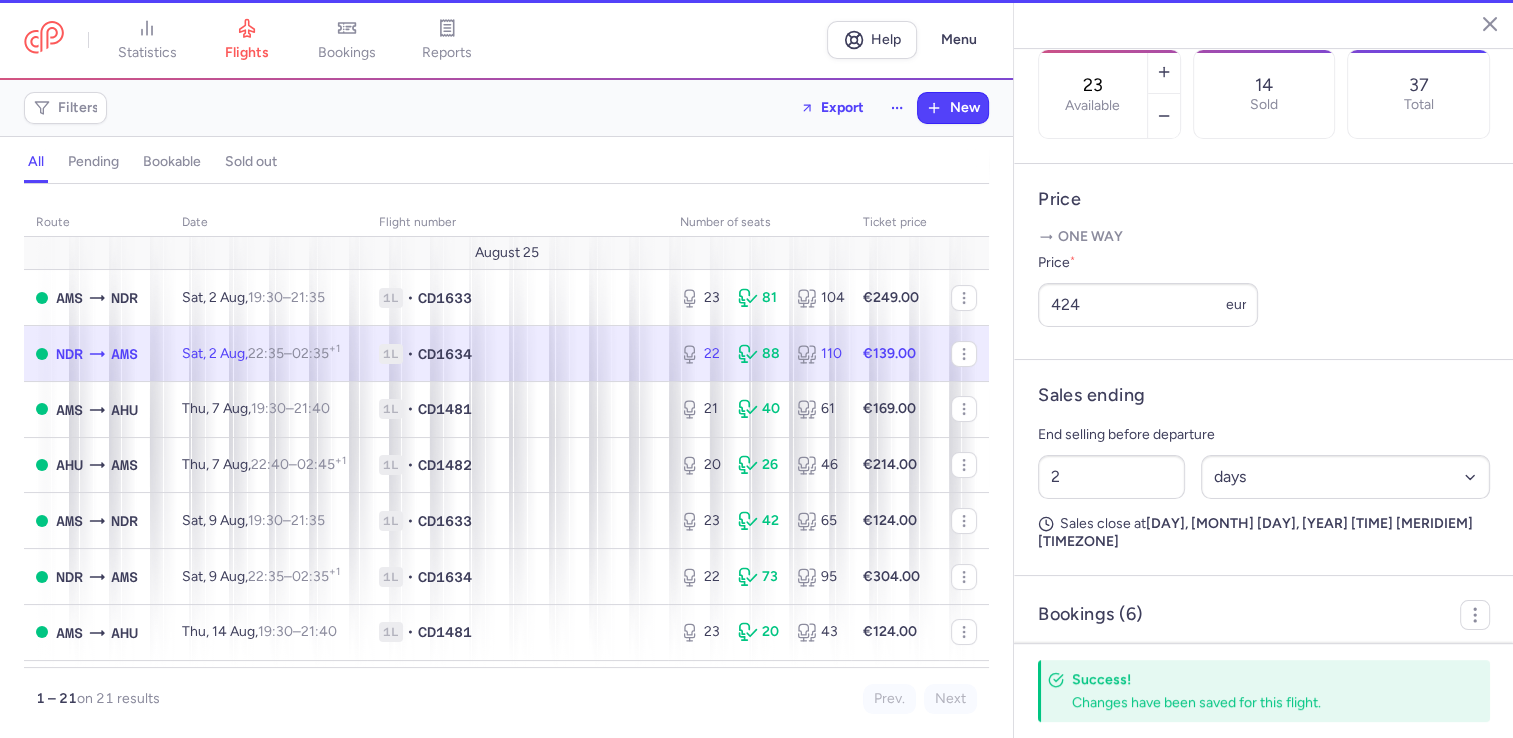 type on "22" 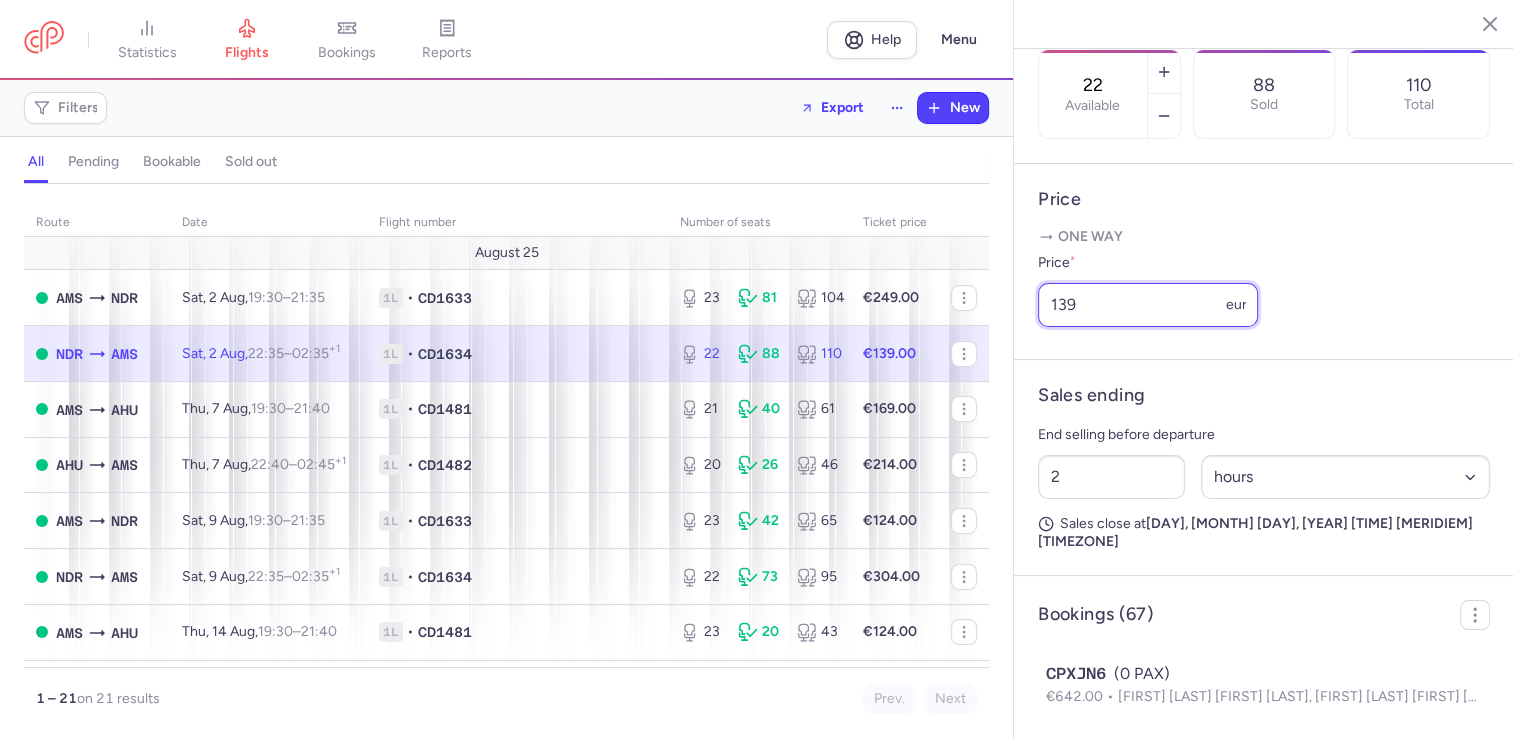 drag, startPoint x: 1116, startPoint y: 393, endPoint x: 1016, endPoint y: 383, distance: 100.49876 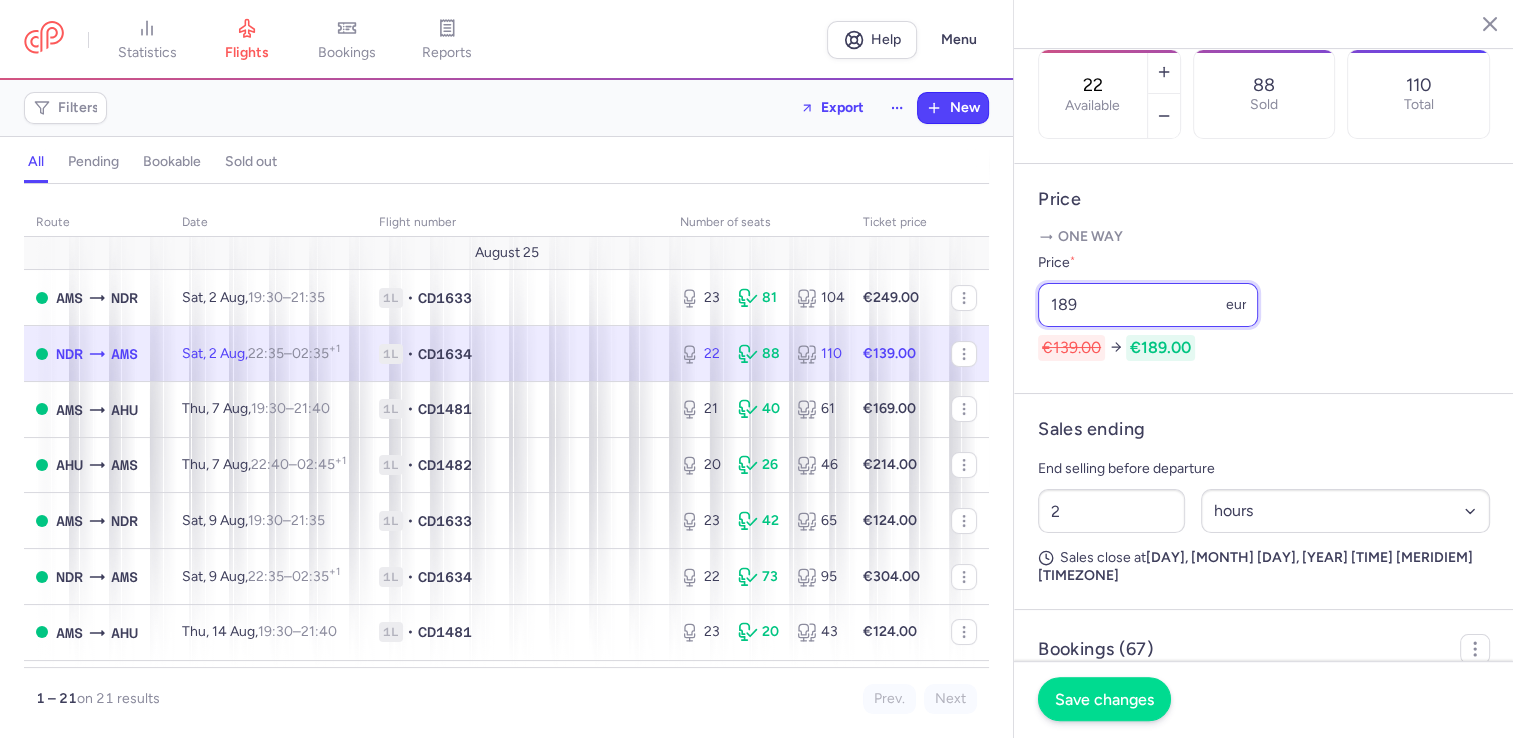 type on "189" 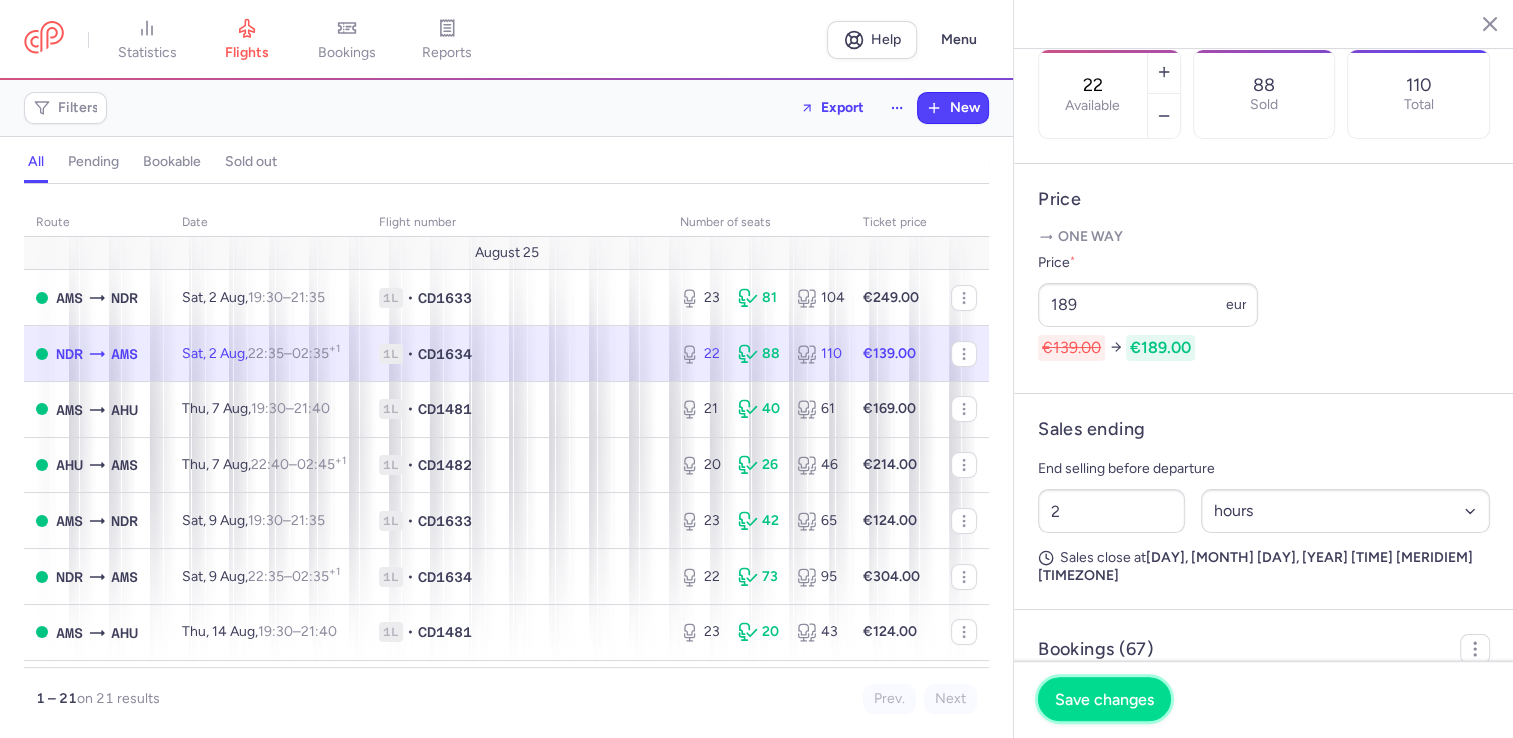 click on "Save changes" at bounding box center [1104, 699] 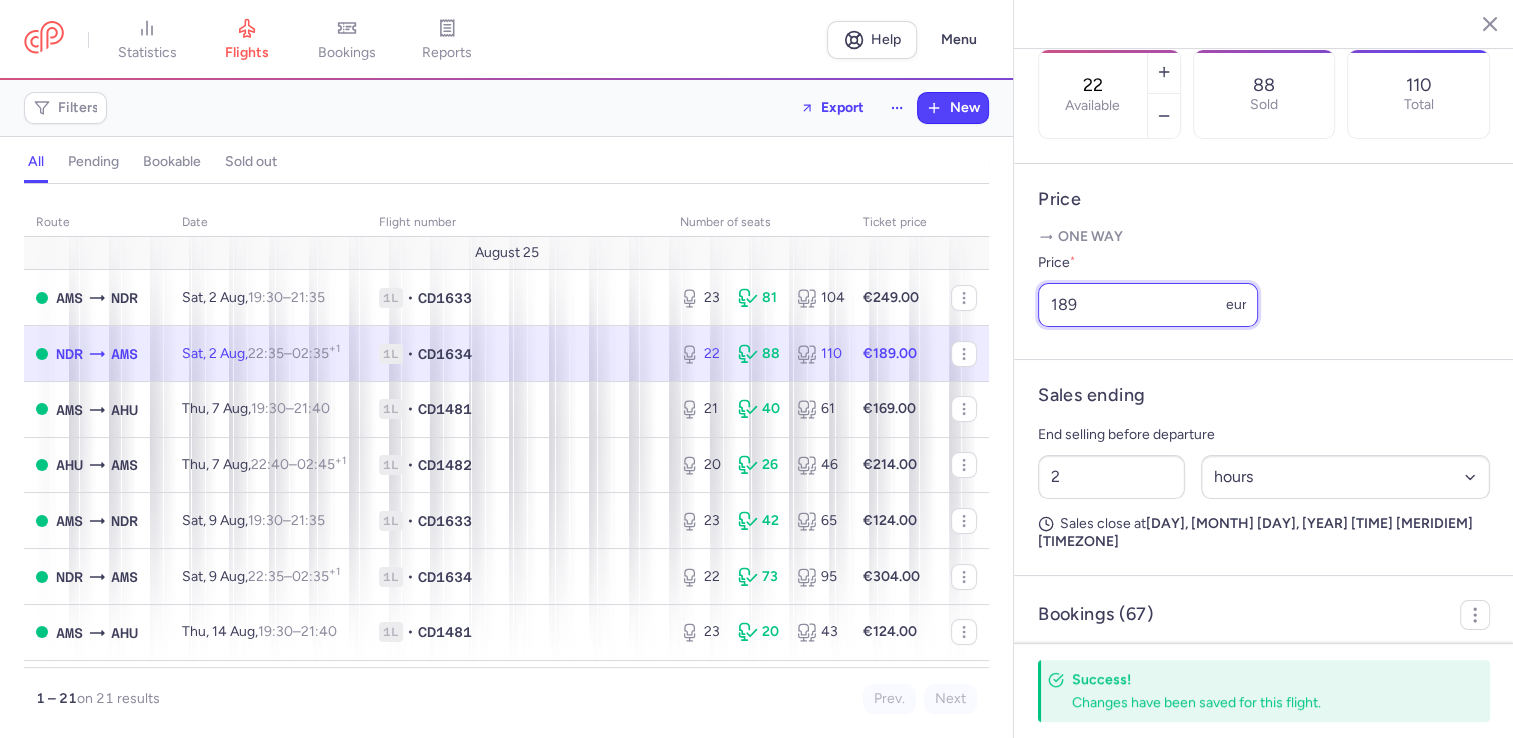 drag, startPoint x: 1176, startPoint y: 378, endPoint x: 1061, endPoint y: 398, distance: 116.72617 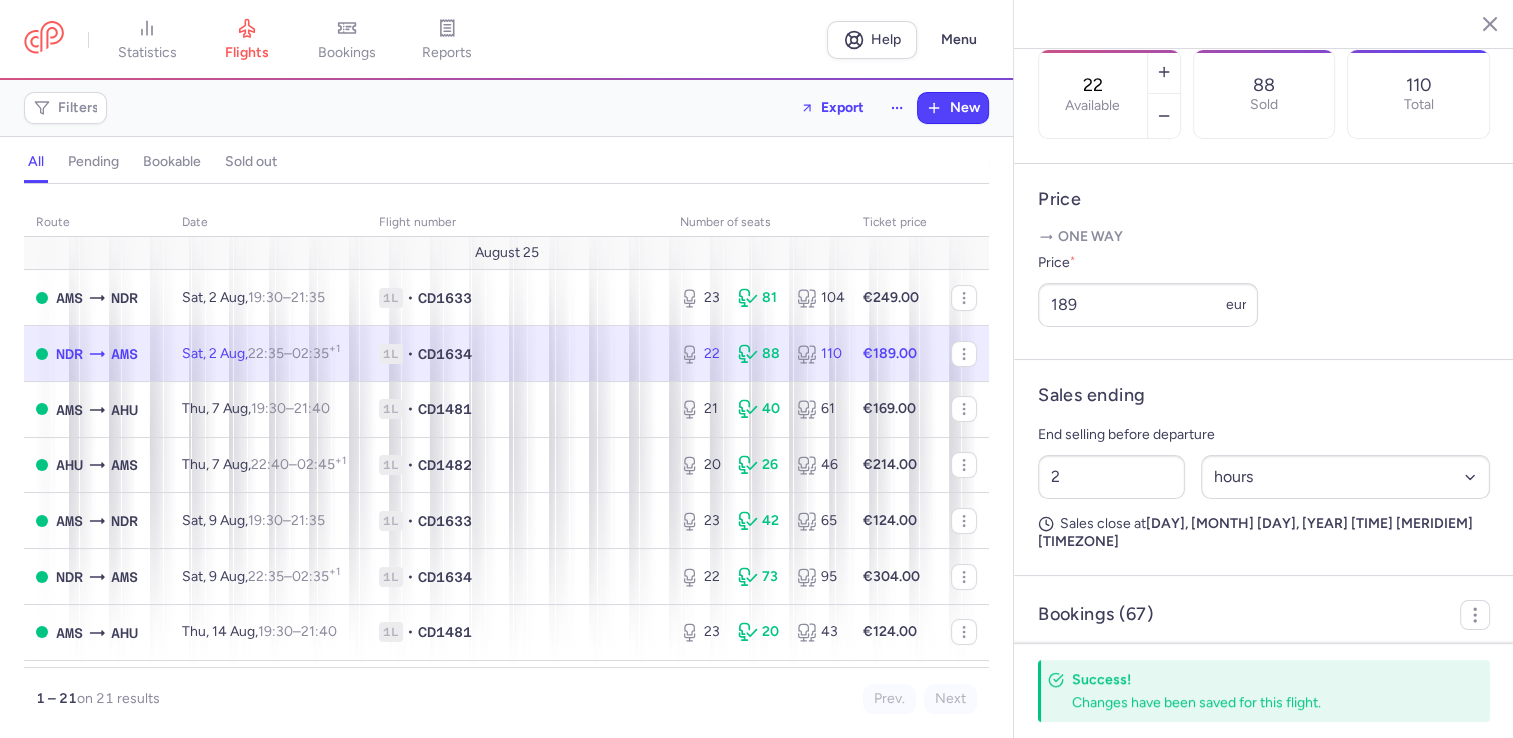 click on "Price  *" at bounding box center (1148, 263) 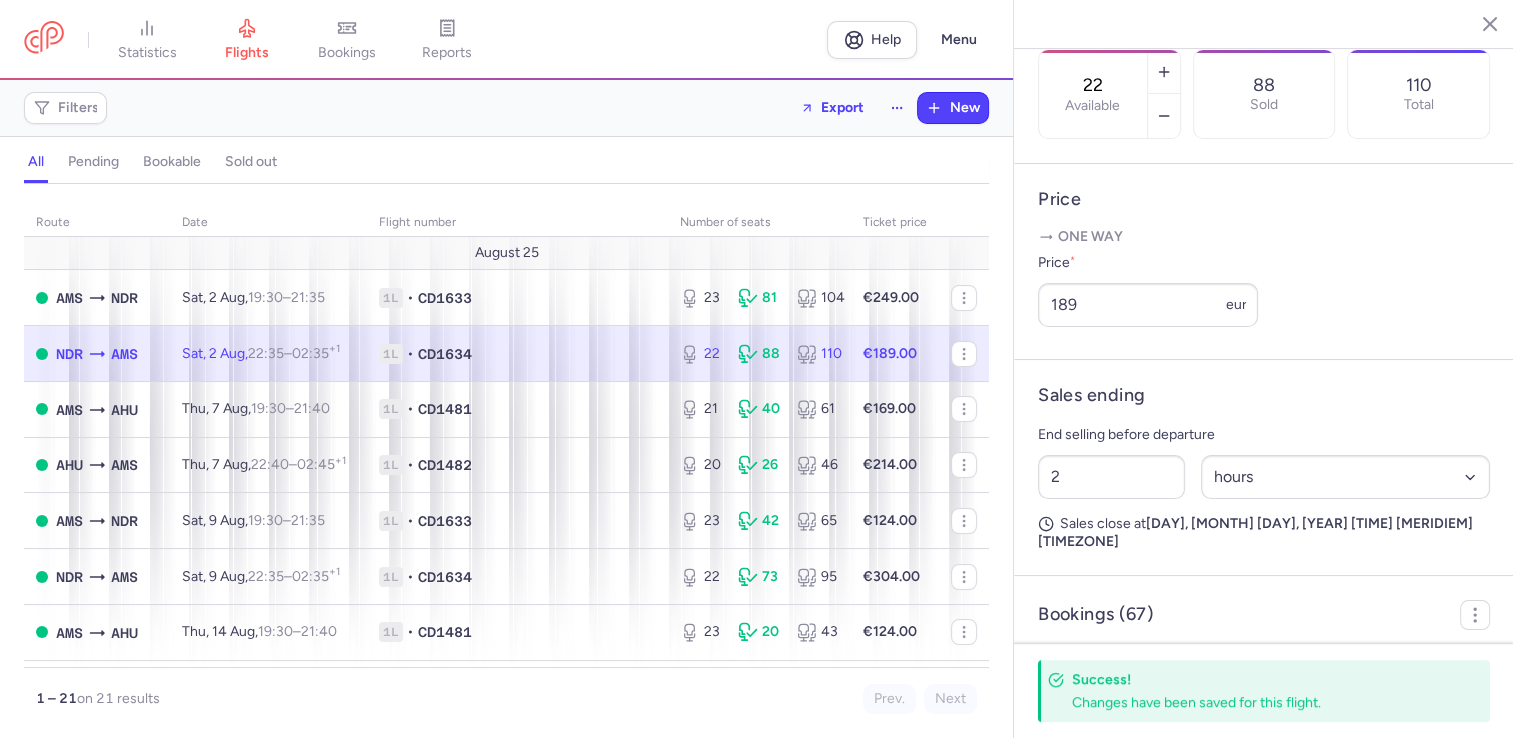 click 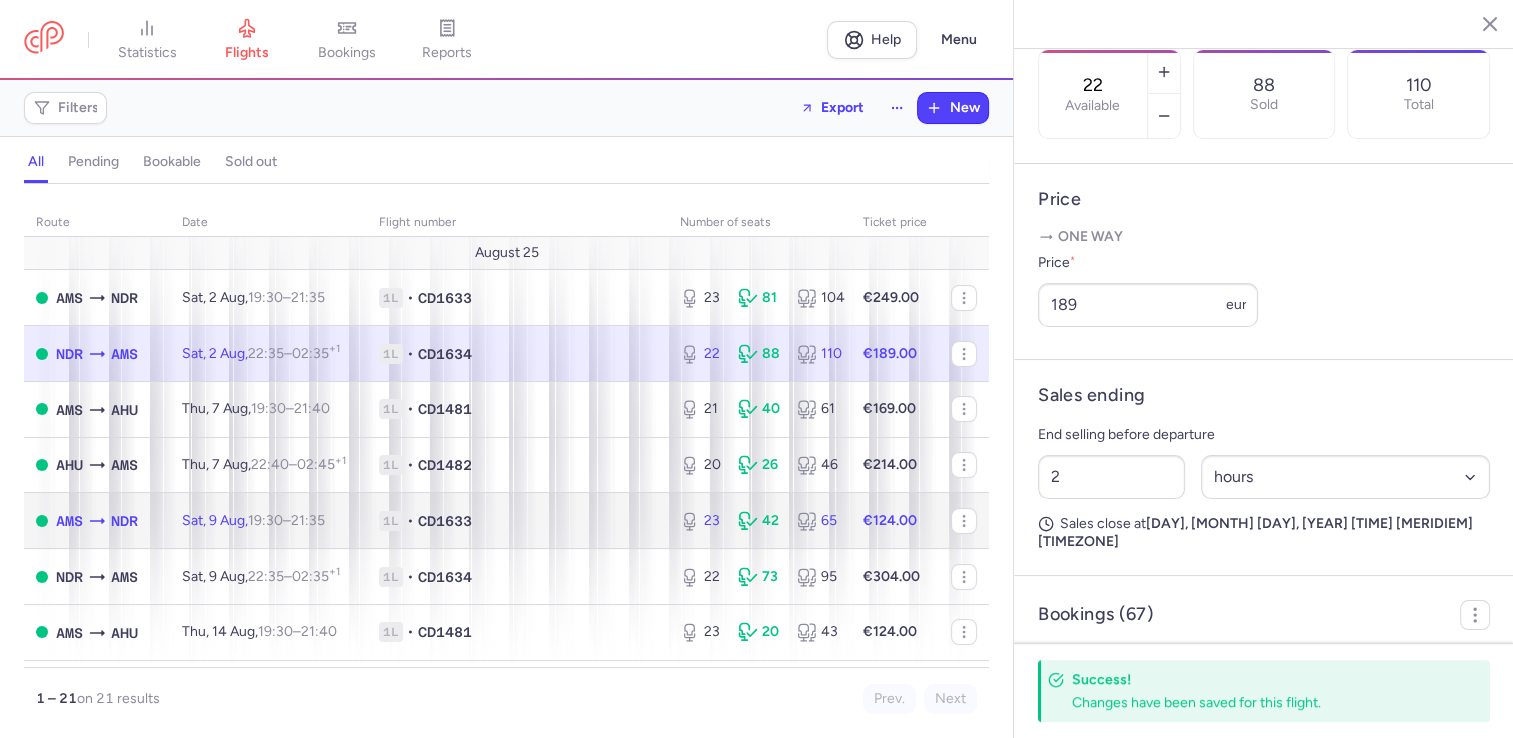 click on "1L • CD1633" 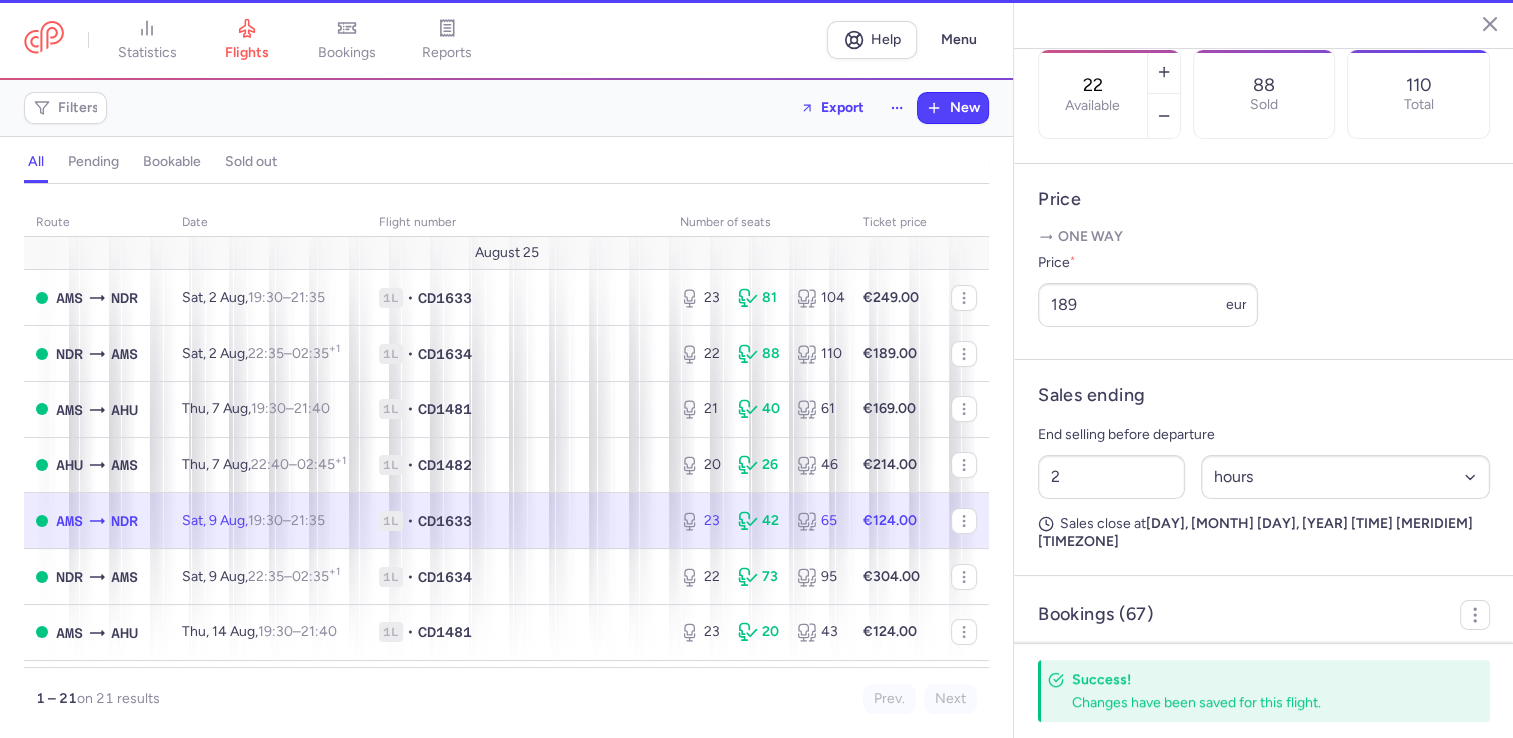 type on "23" 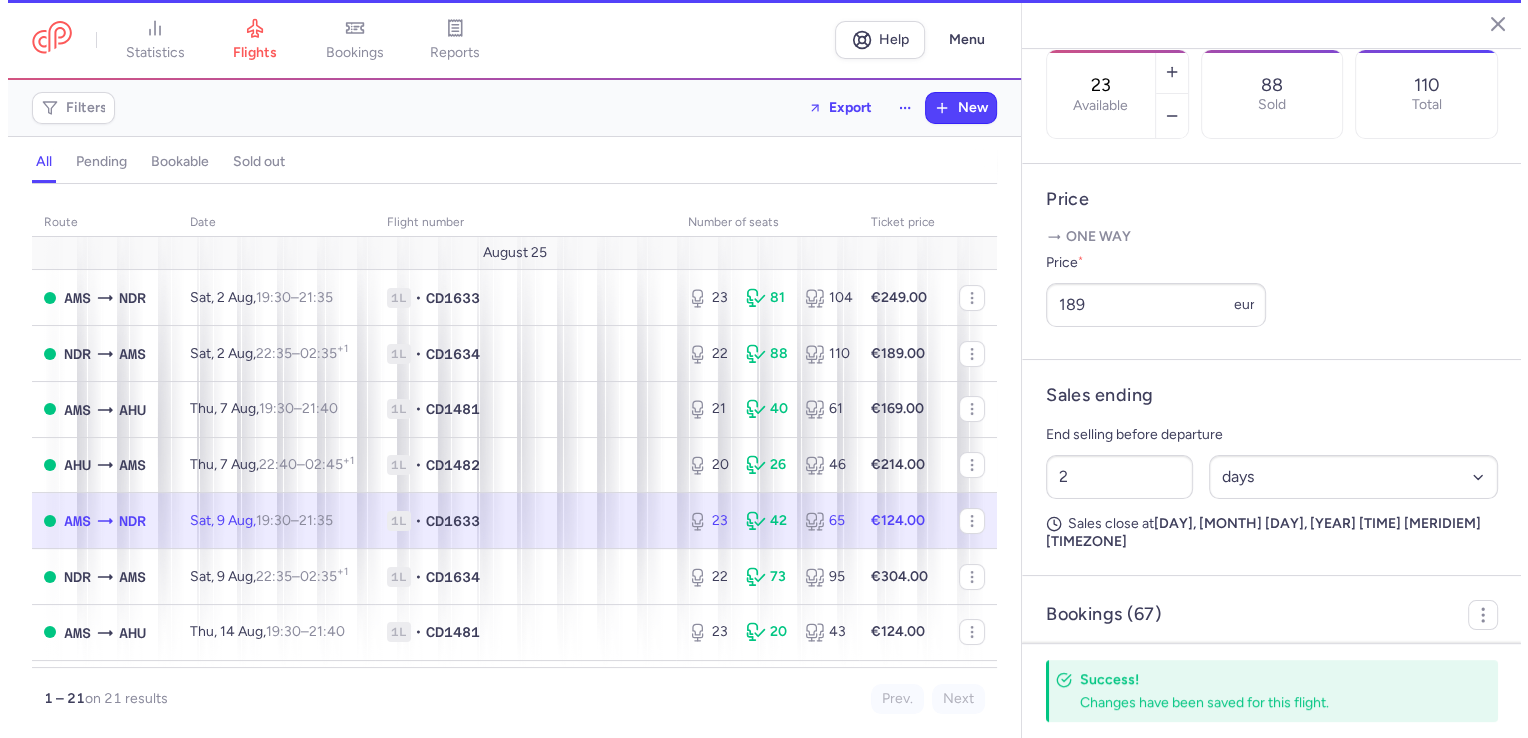 scroll, scrollTop: 625, scrollLeft: 0, axis: vertical 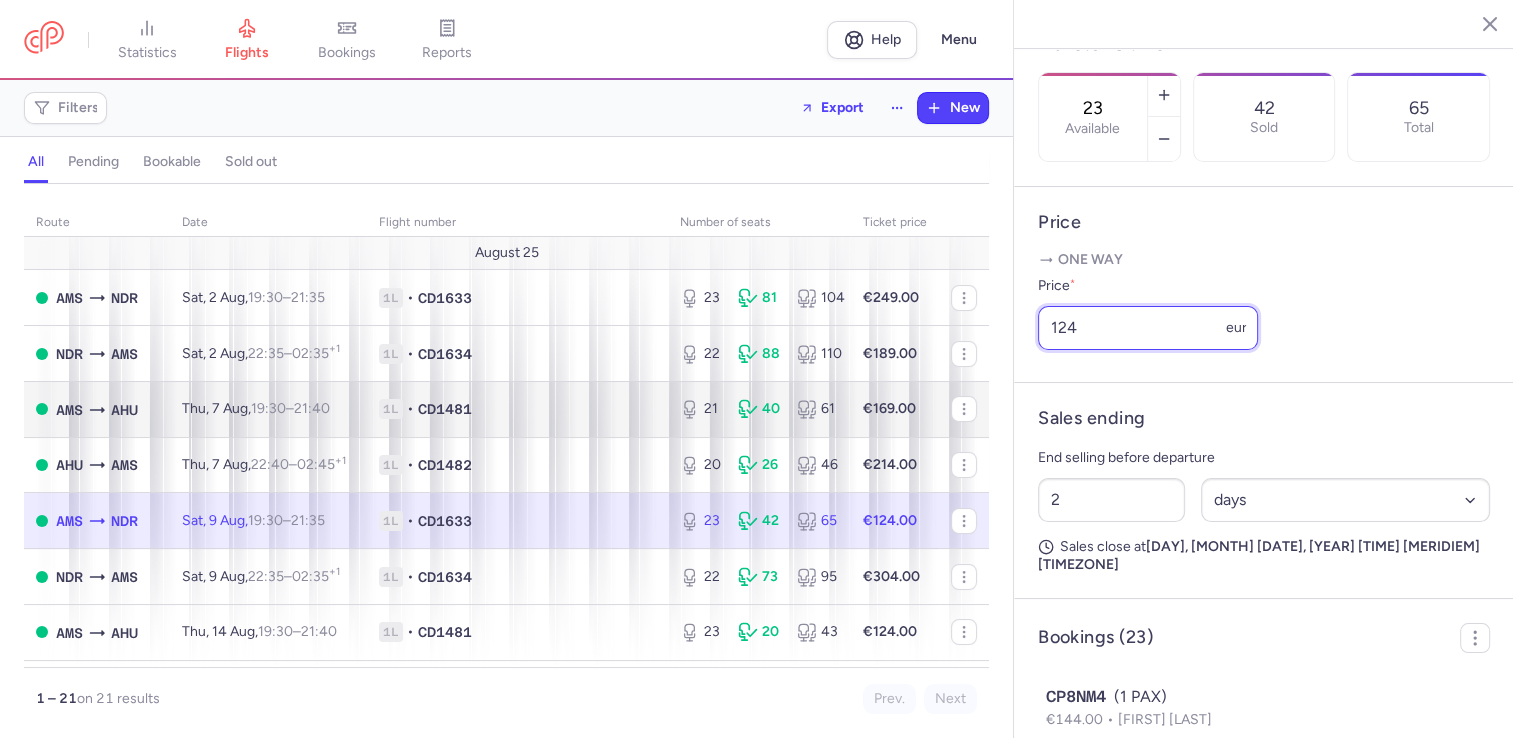 drag, startPoint x: 1178, startPoint y: 387, endPoint x: 972, endPoint y: 382, distance: 206.06067 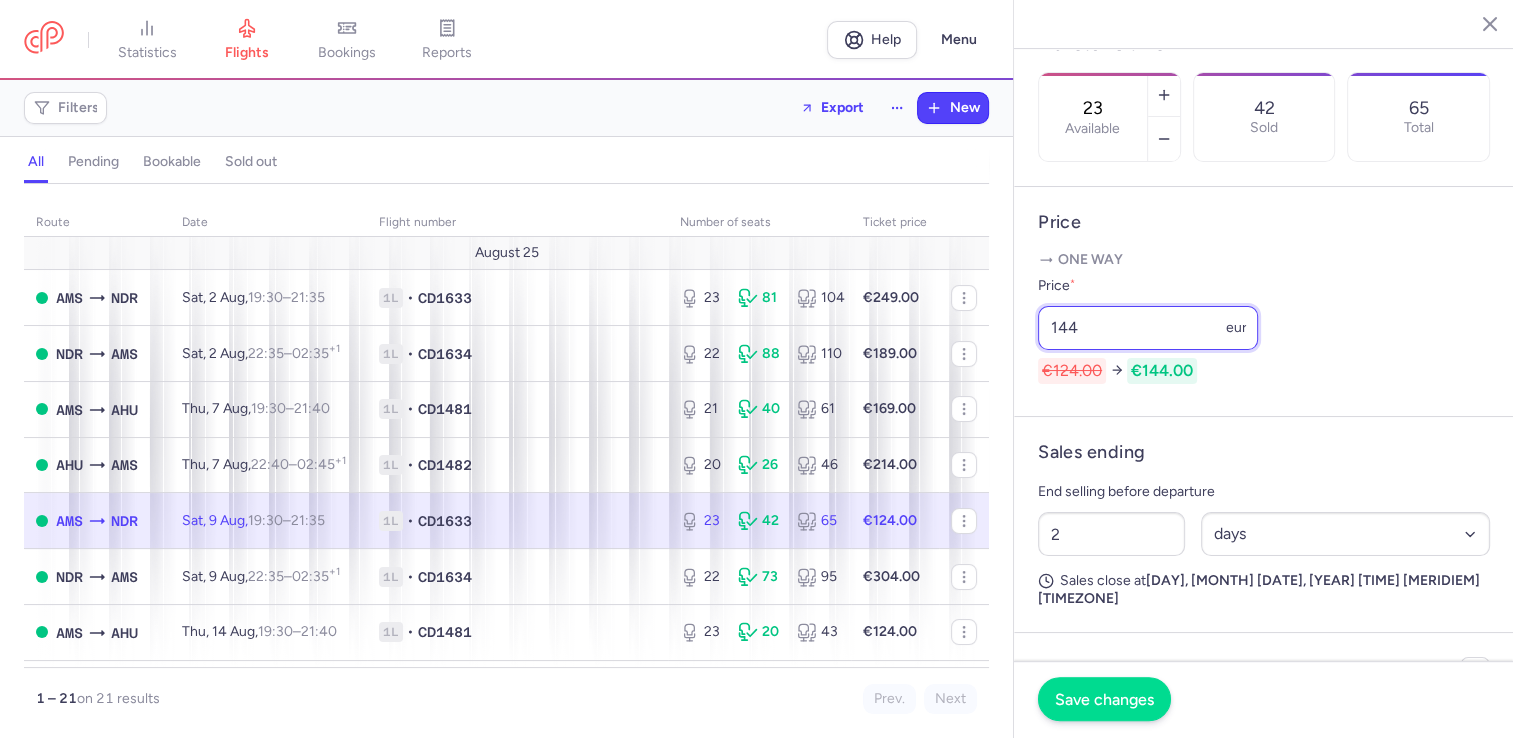 type on "144" 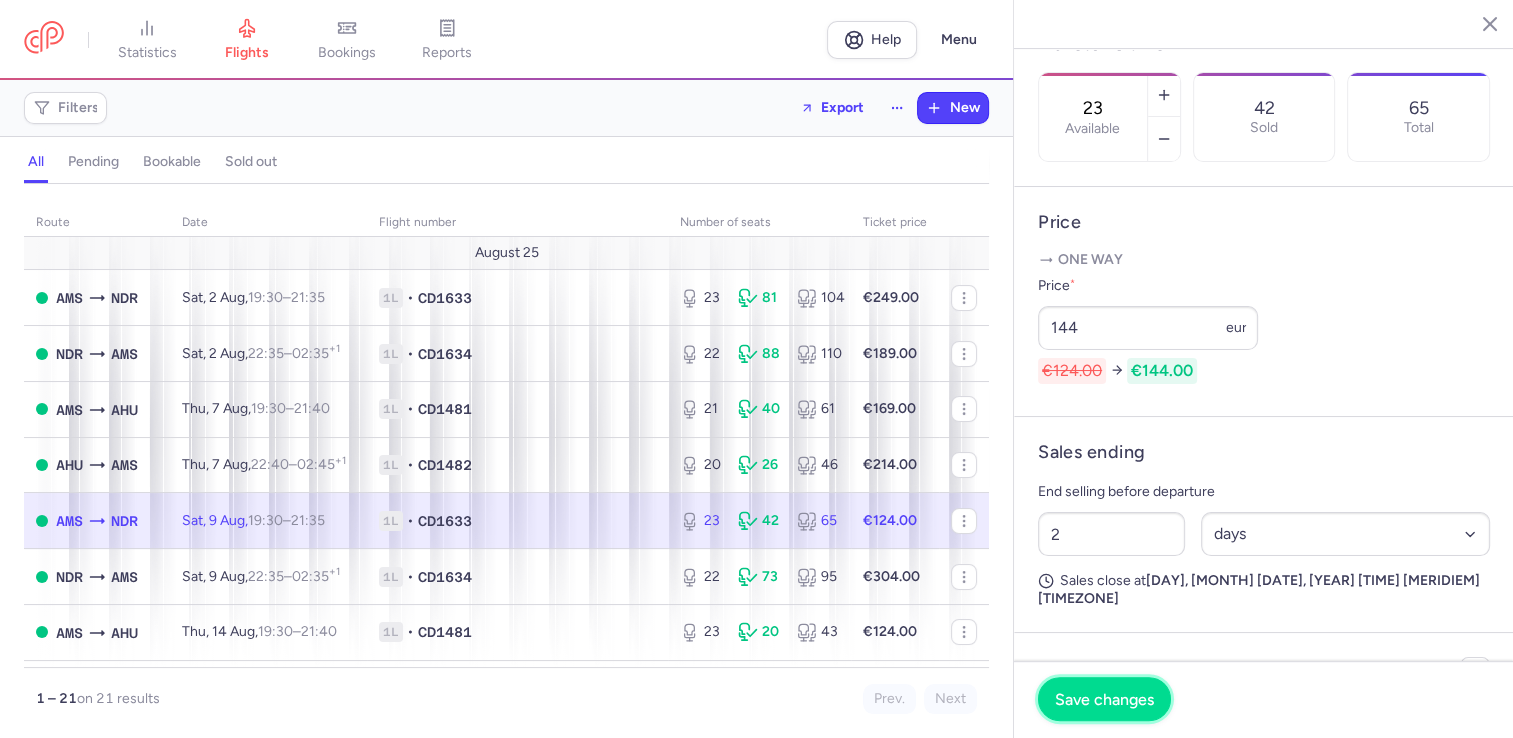 click on "Save changes" at bounding box center [1104, 699] 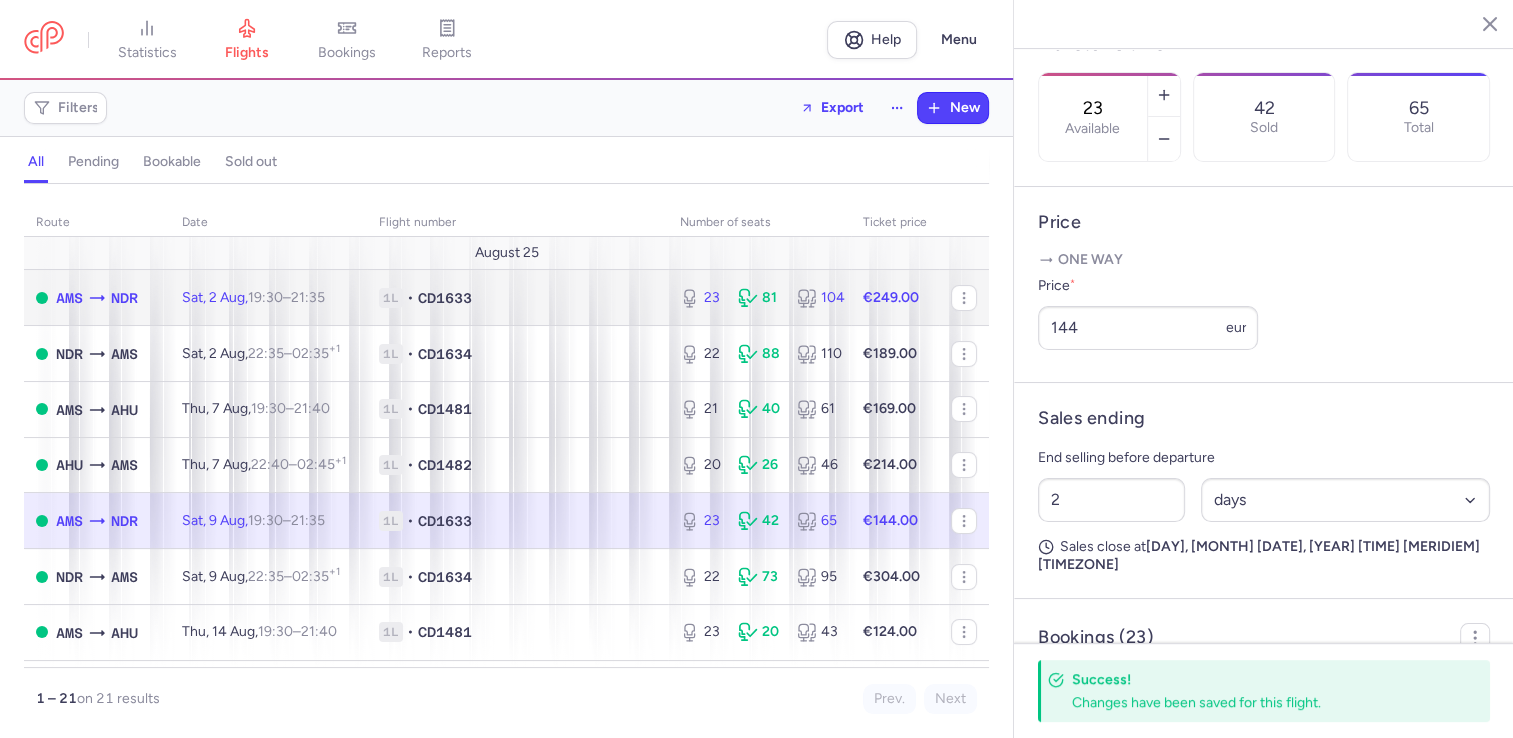 click on "[NUMBER] [NUMBER] [NUMBER]" 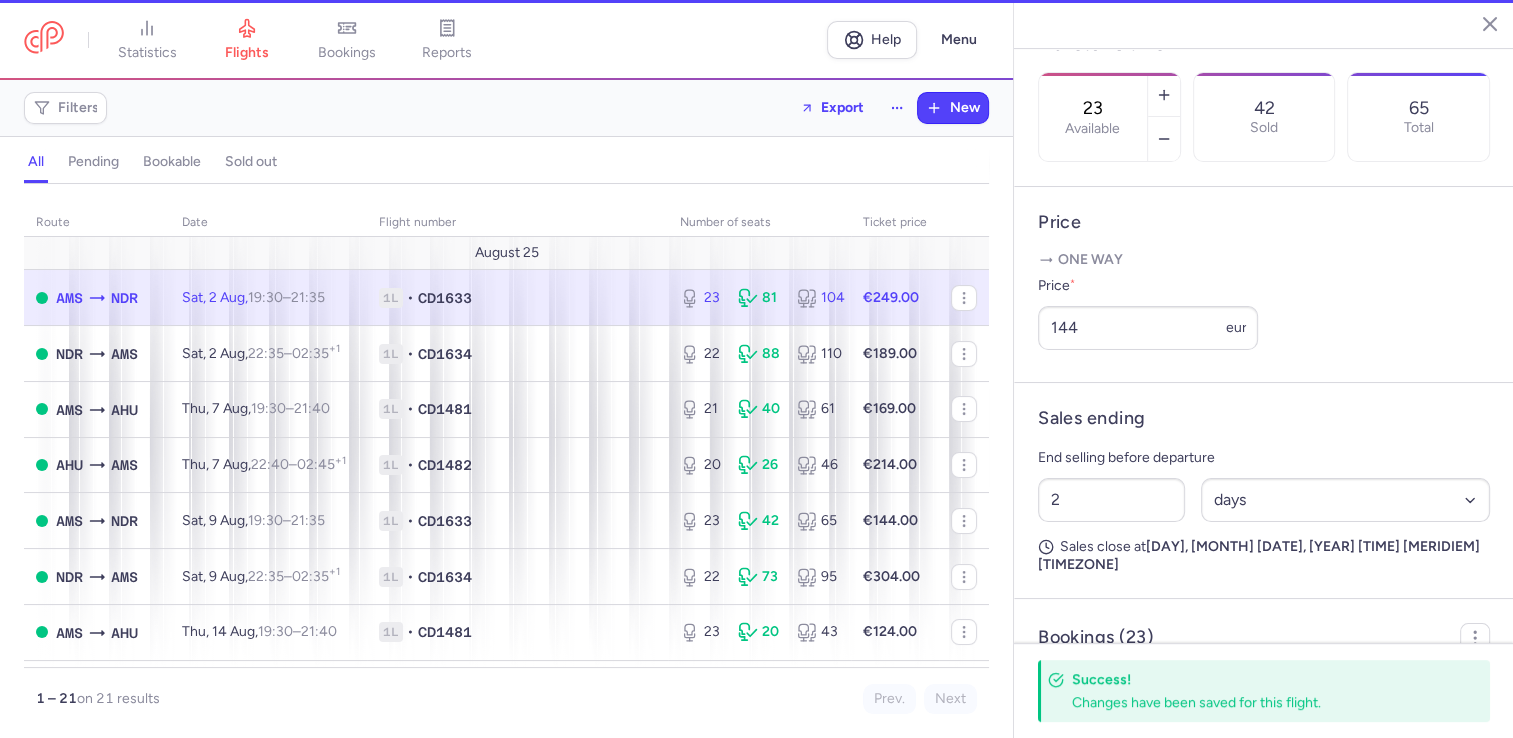 select on "hours" 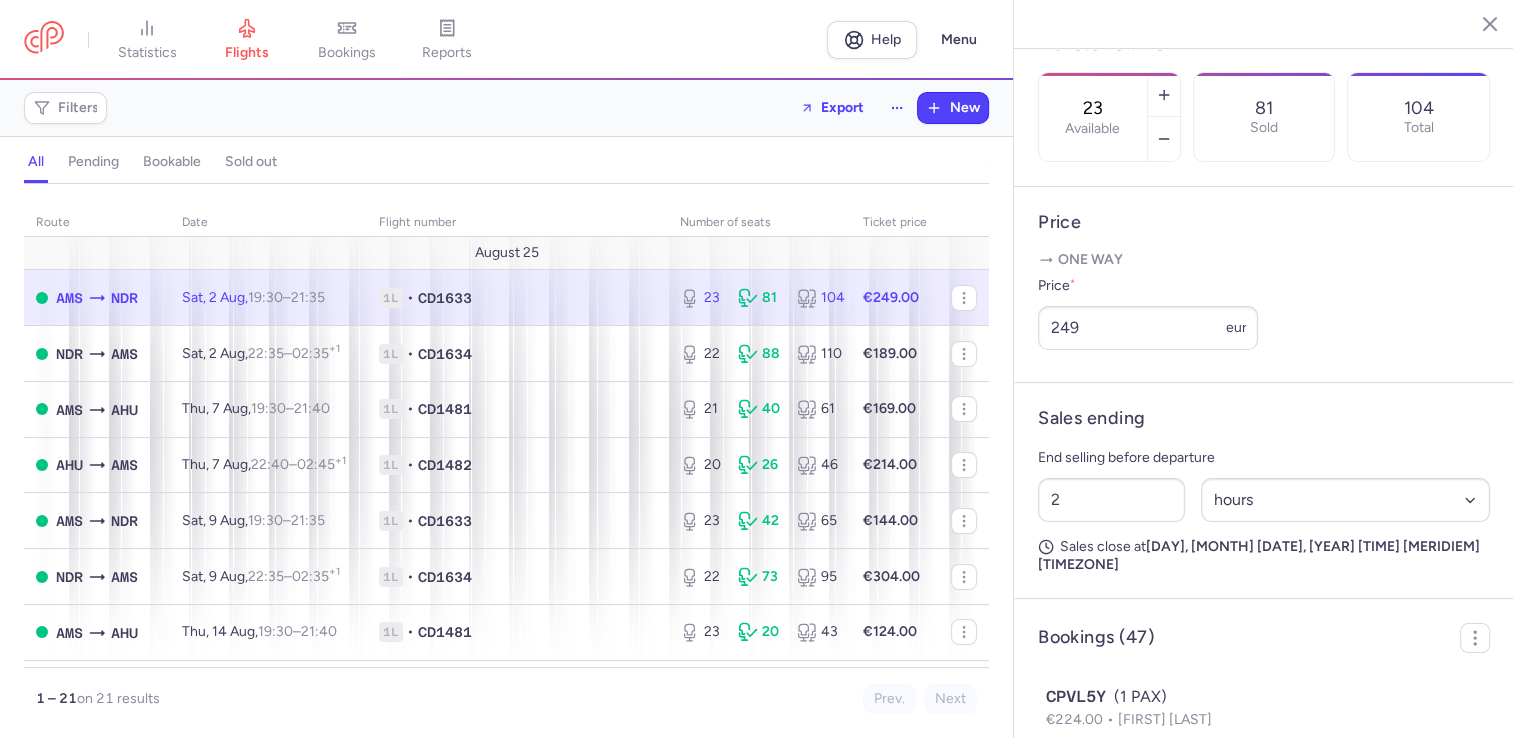 drag, startPoint x: 382, startPoint y: 64, endPoint x: 316, endPoint y: 62, distance: 66.0303 